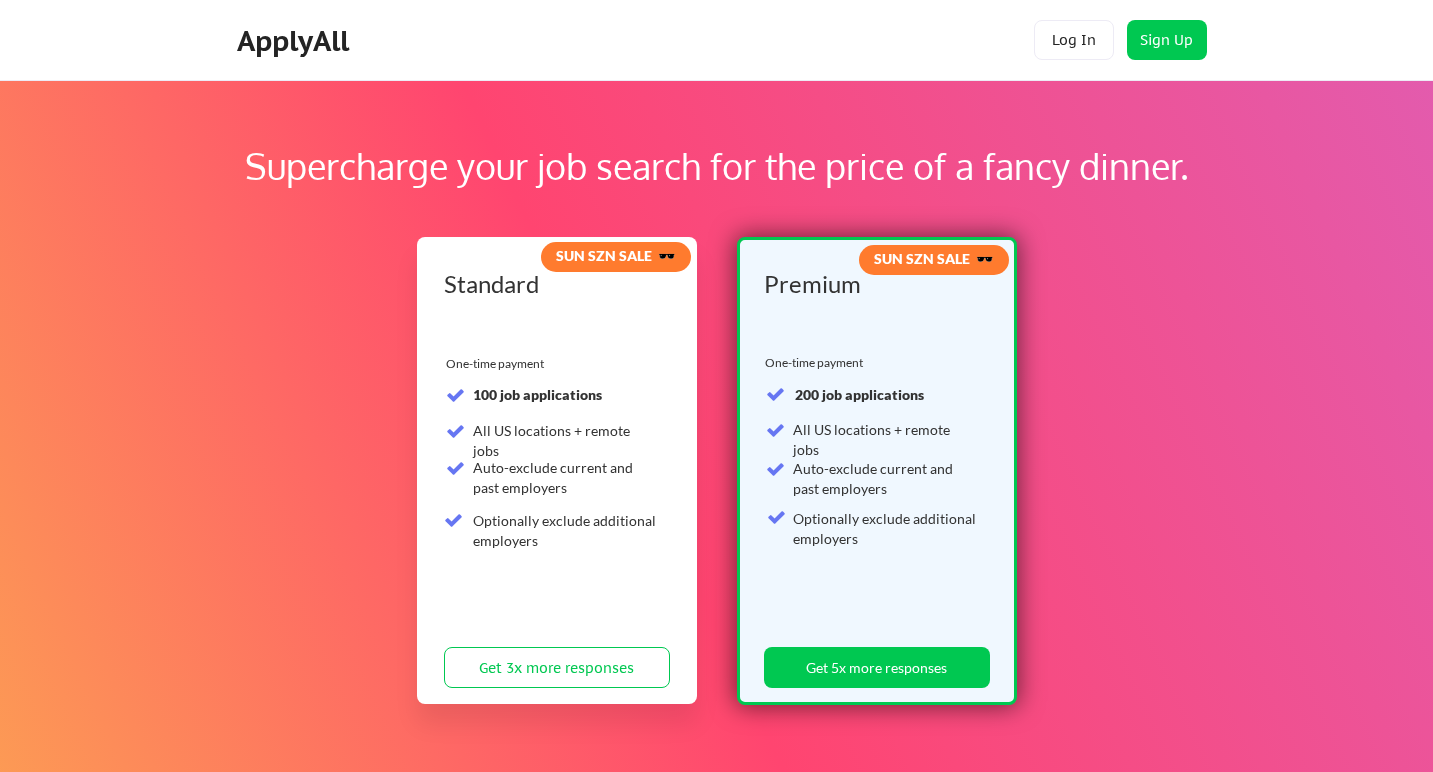 scroll, scrollTop: 0, scrollLeft: 0, axis: both 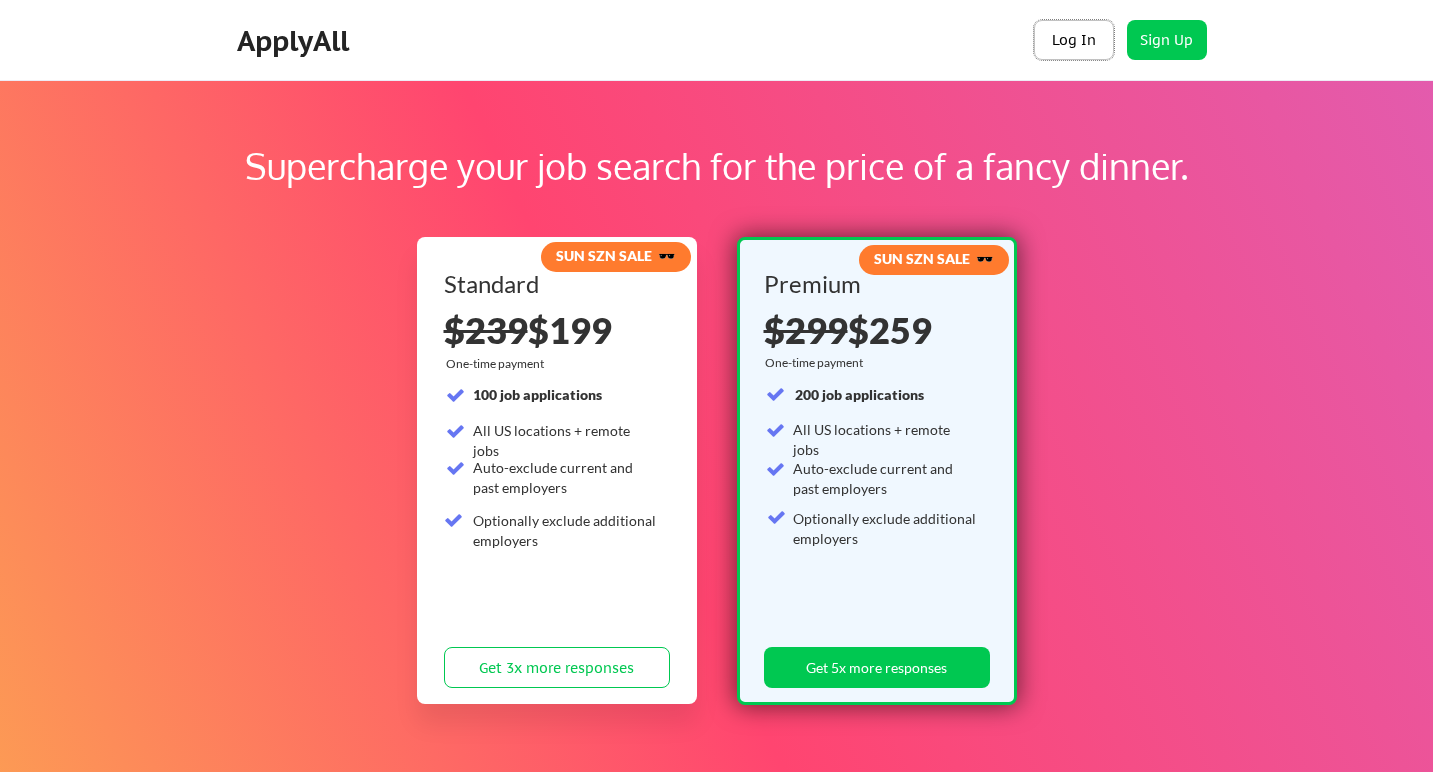 click on "Log In" at bounding box center (1074, 40) 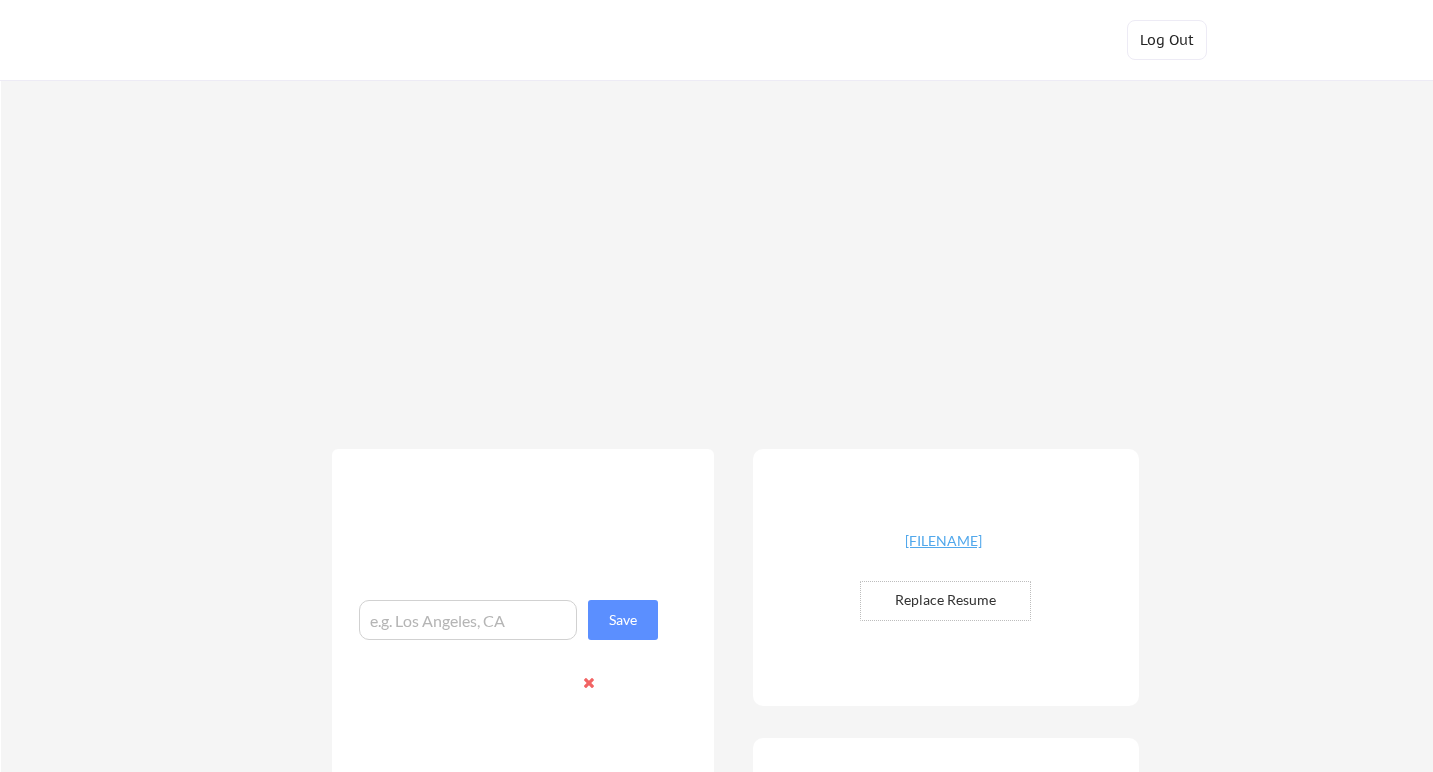 scroll, scrollTop: 0, scrollLeft: 0, axis: both 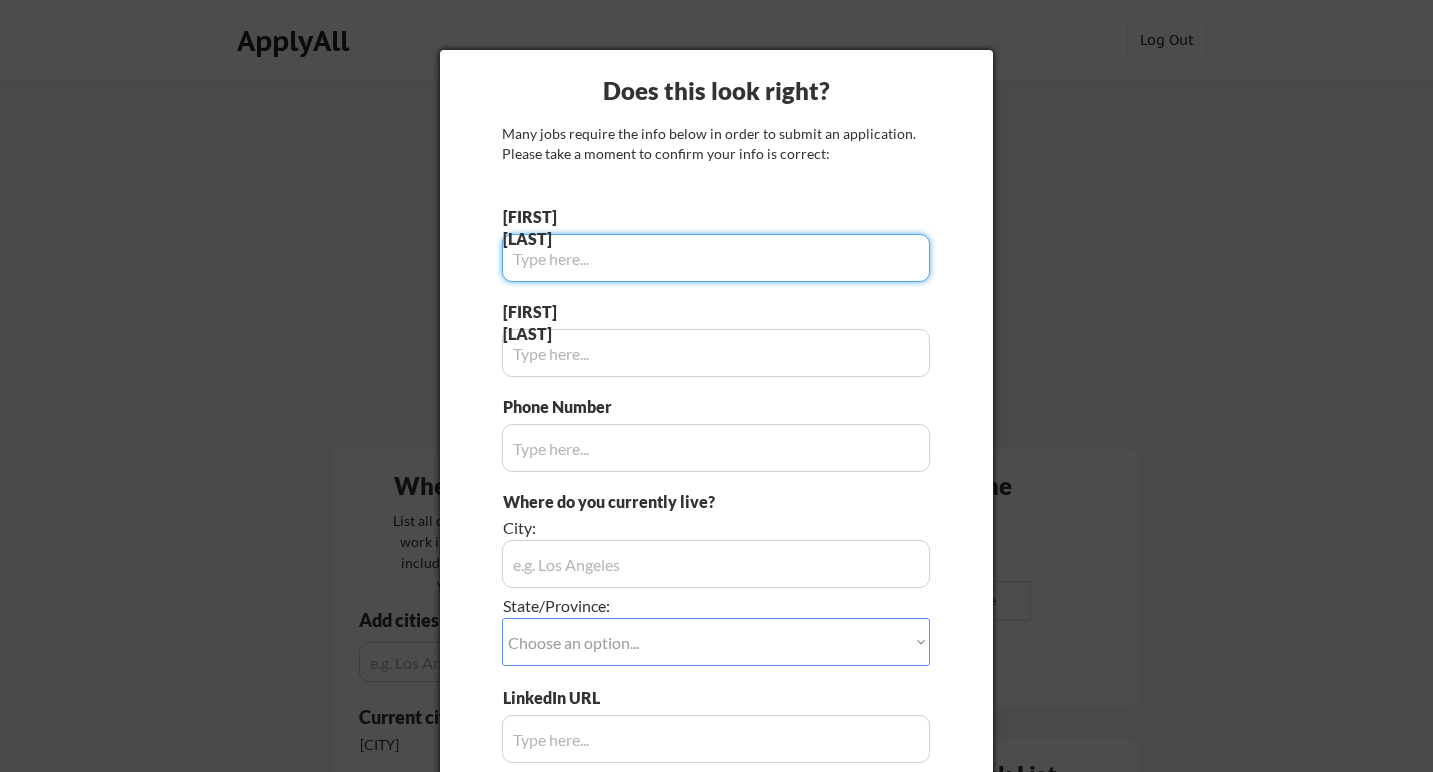 click at bounding box center [716, 258] 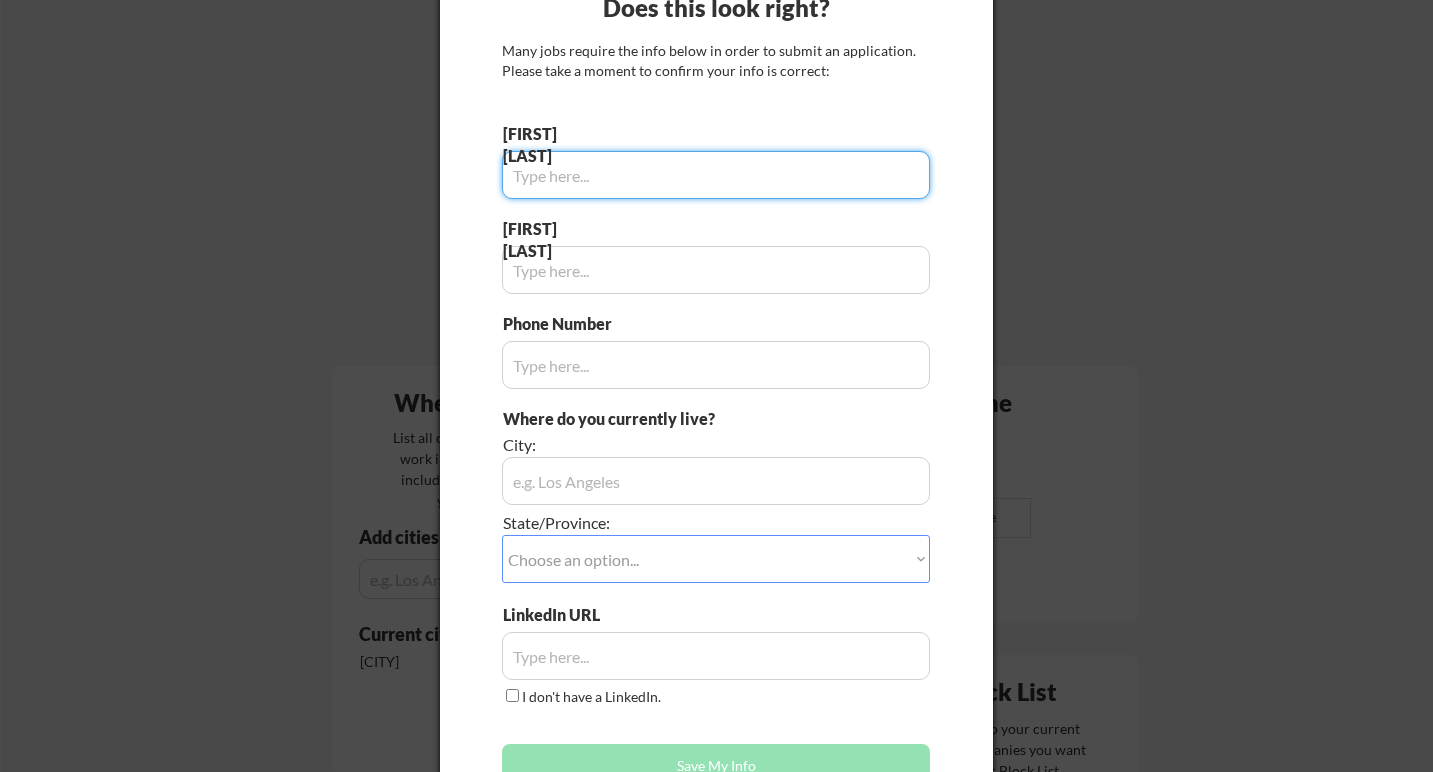 scroll, scrollTop: 51, scrollLeft: 0, axis: vertical 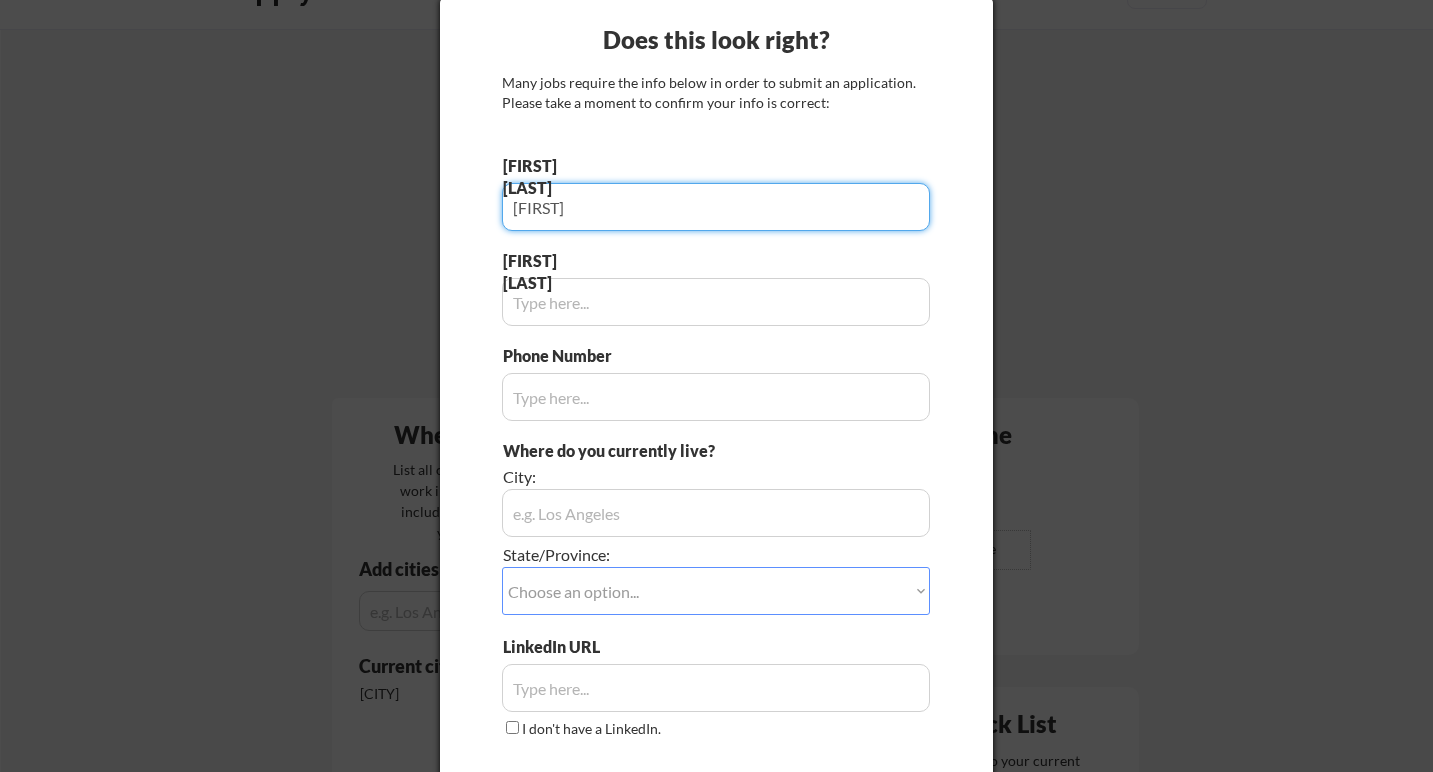 type on "Logan" 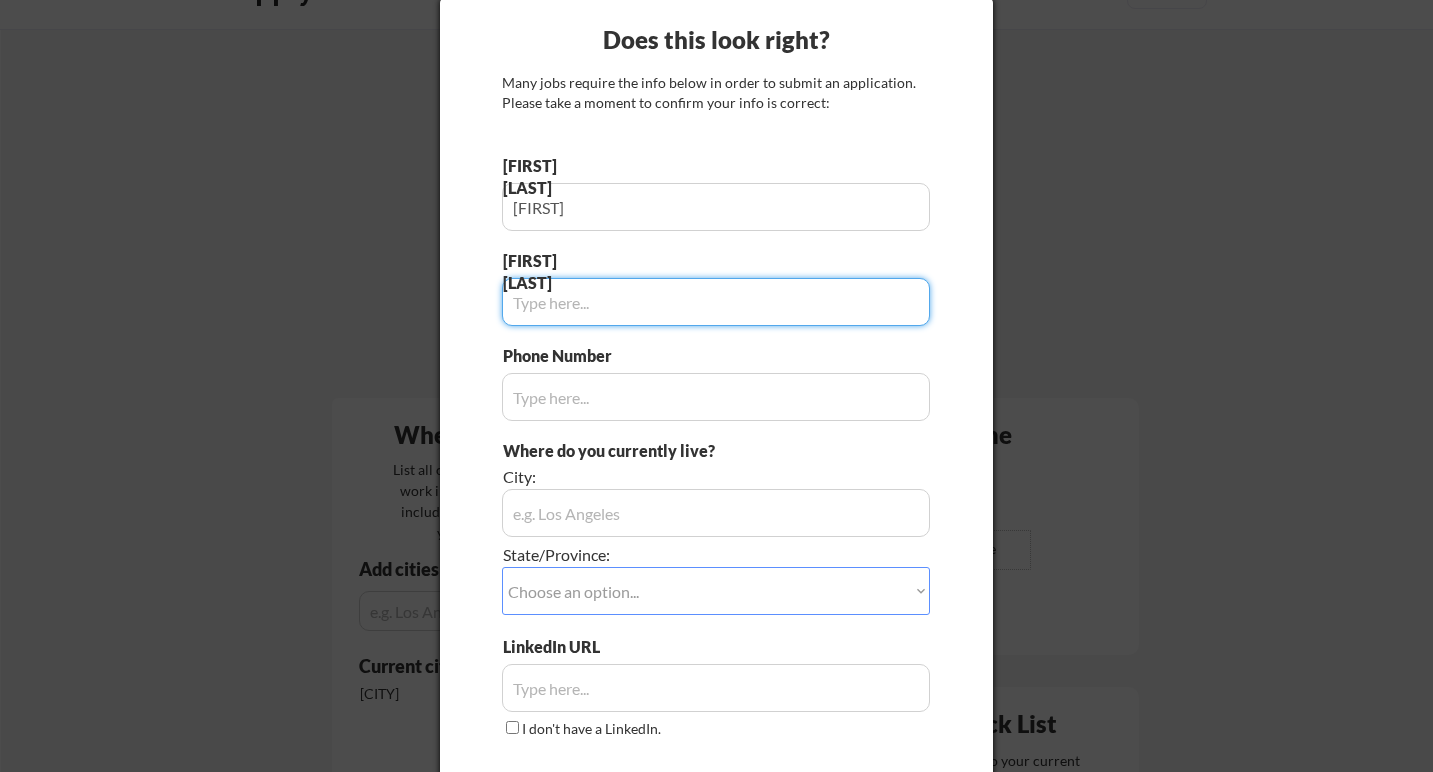click at bounding box center (716, 302) 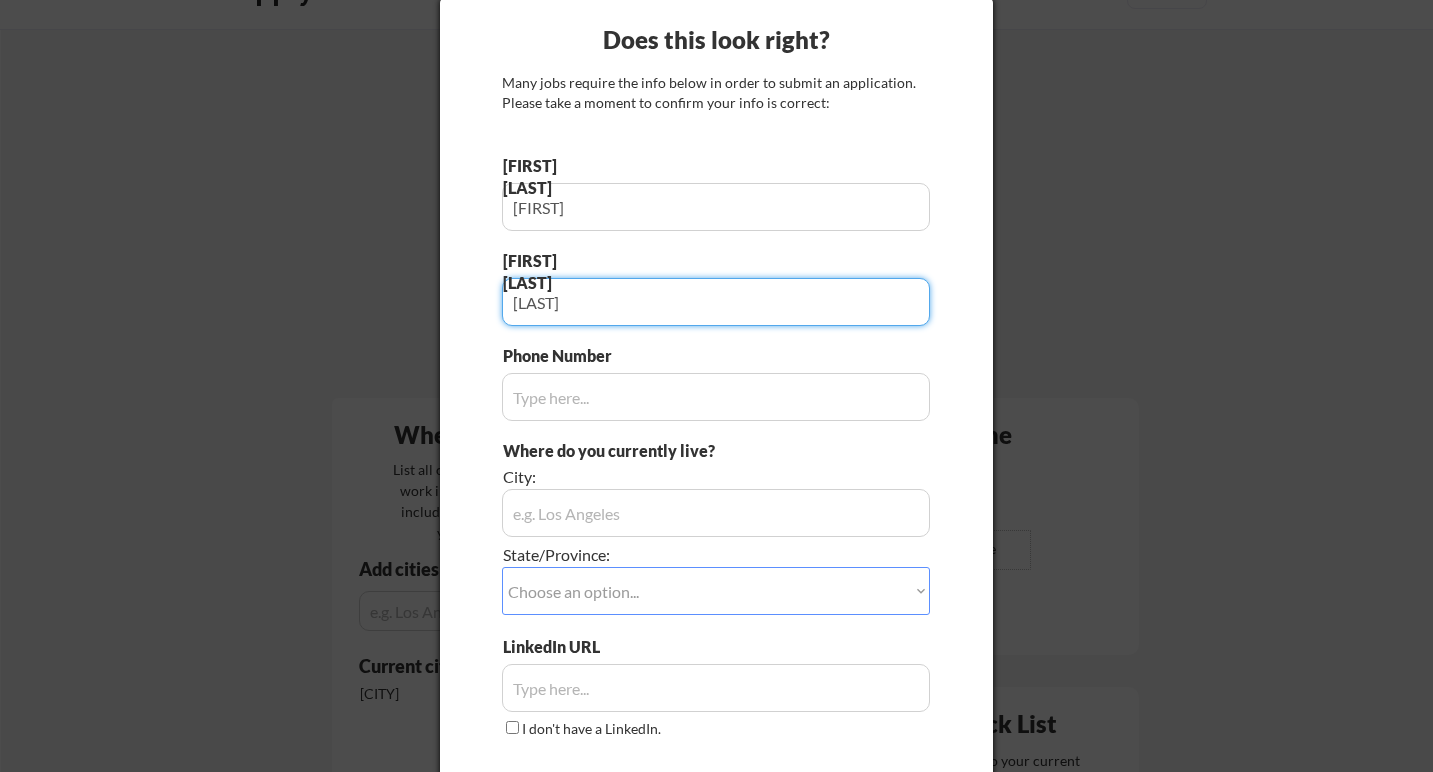 type on "Sceroler" 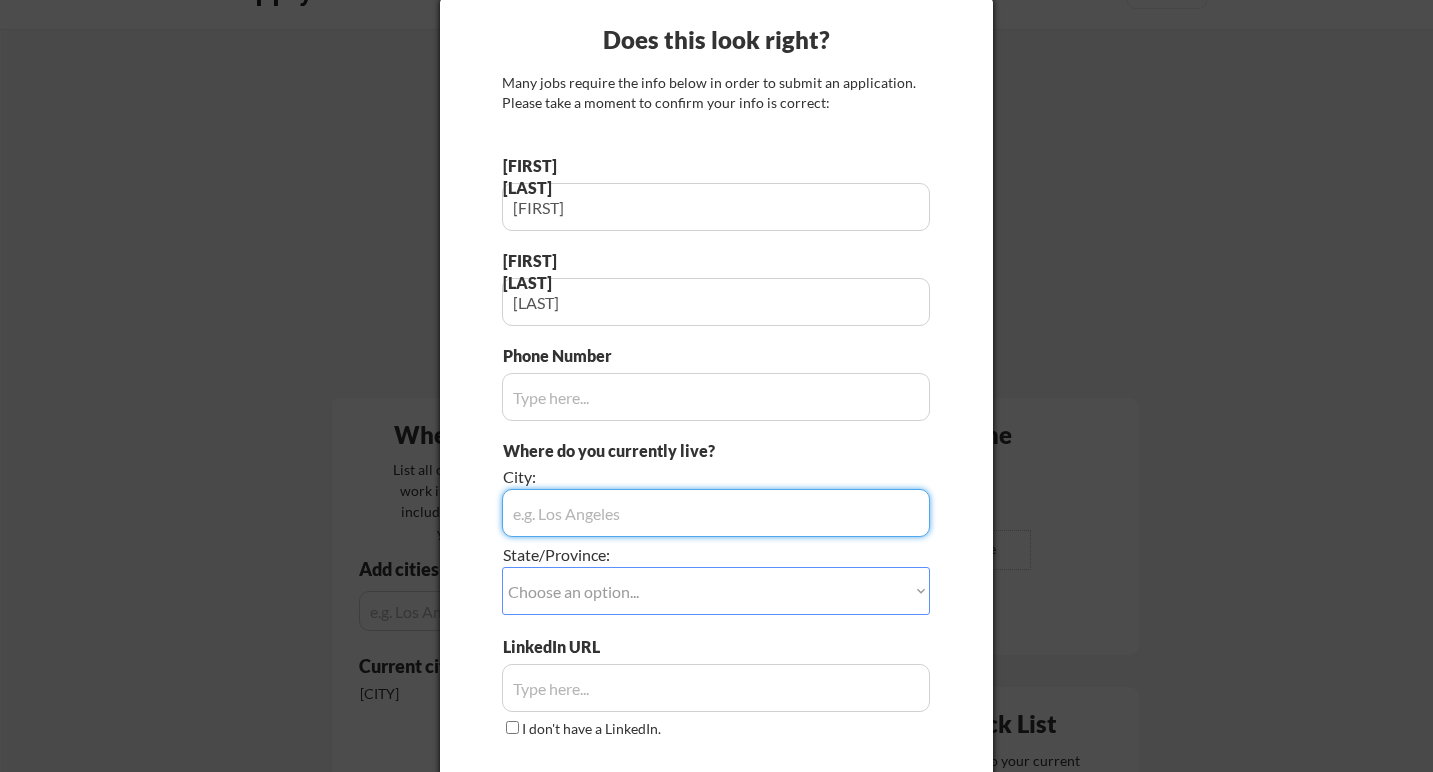 click at bounding box center (716, 513) 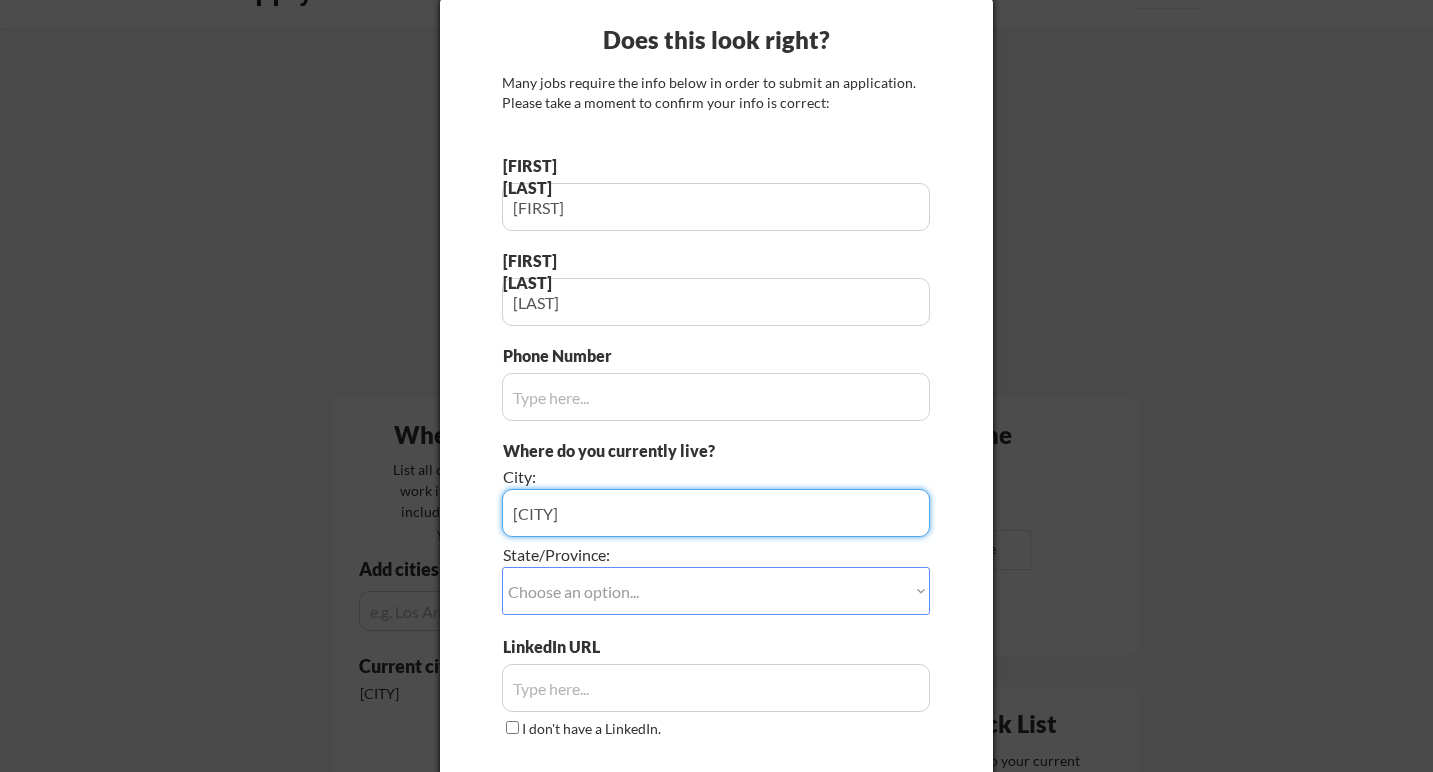 type on "[CITY]" 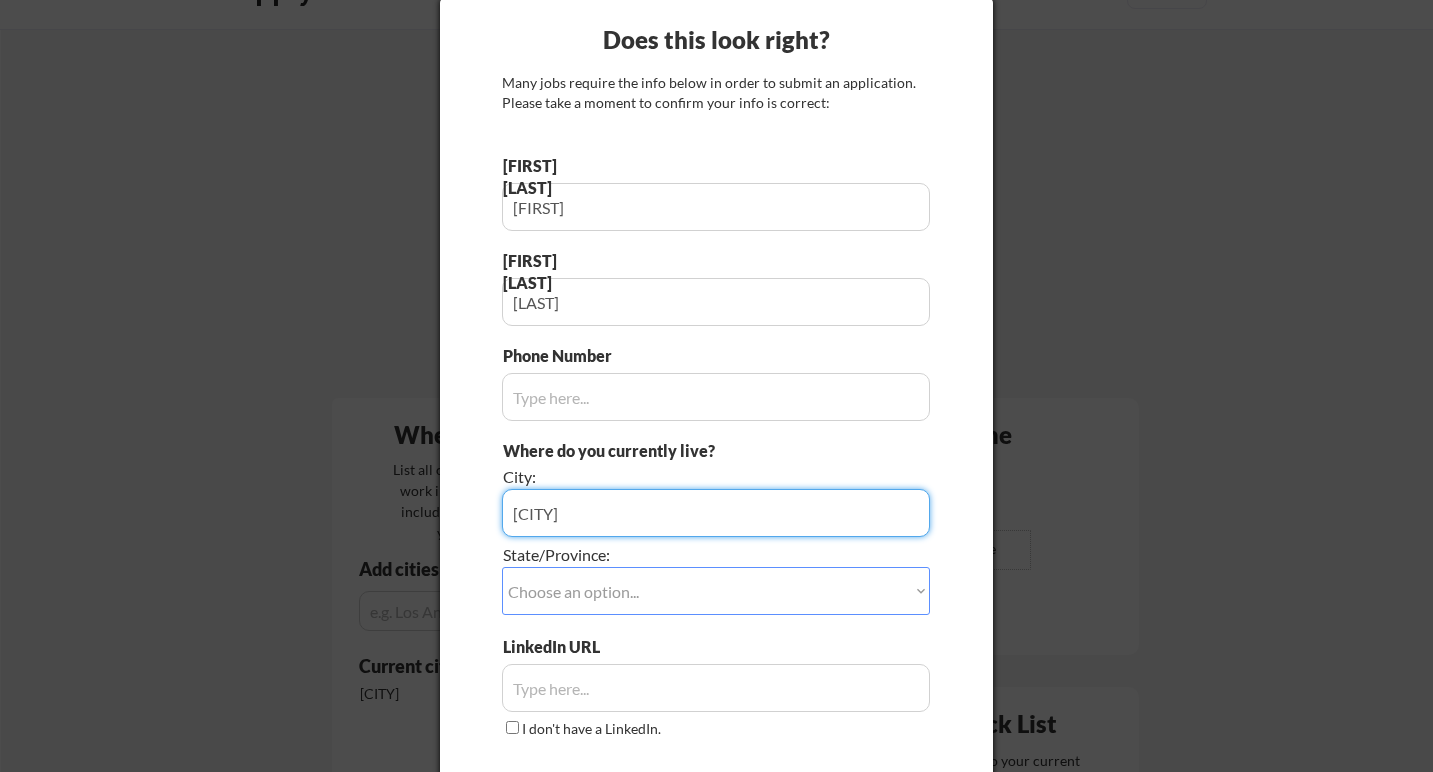 click on "Choose an option... Other/Not Applicable Alabama Alaska Alberta Arizona Arkansas British Columbia California Colorado Connecticut Delaware District of Columbia Florida Georgia Hawaii Idaho Illinois Indiana Iowa Kansas Kentucky Labrador Louisiana Maine Manitoba Maryland Massachusetts Michigan Minnesota Mississippi Missouri Montana Nebraska Nevada New Brunswick New Hampshire New Jersey New Mexico New York Newfoundland North Carolina North Dakota Northwest Territories Nova Scotia Nunavut Ohio Oklahoma Ontario Oregon Pennsylvania Prince Edward Island Quebec Rhode Island Saskatchewan South Carolina South Dakota Tennessee Texas Utah Vermont Virginia Washington West Virginia Wisconsin Wyoming Yukon" at bounding box center [716, 591] 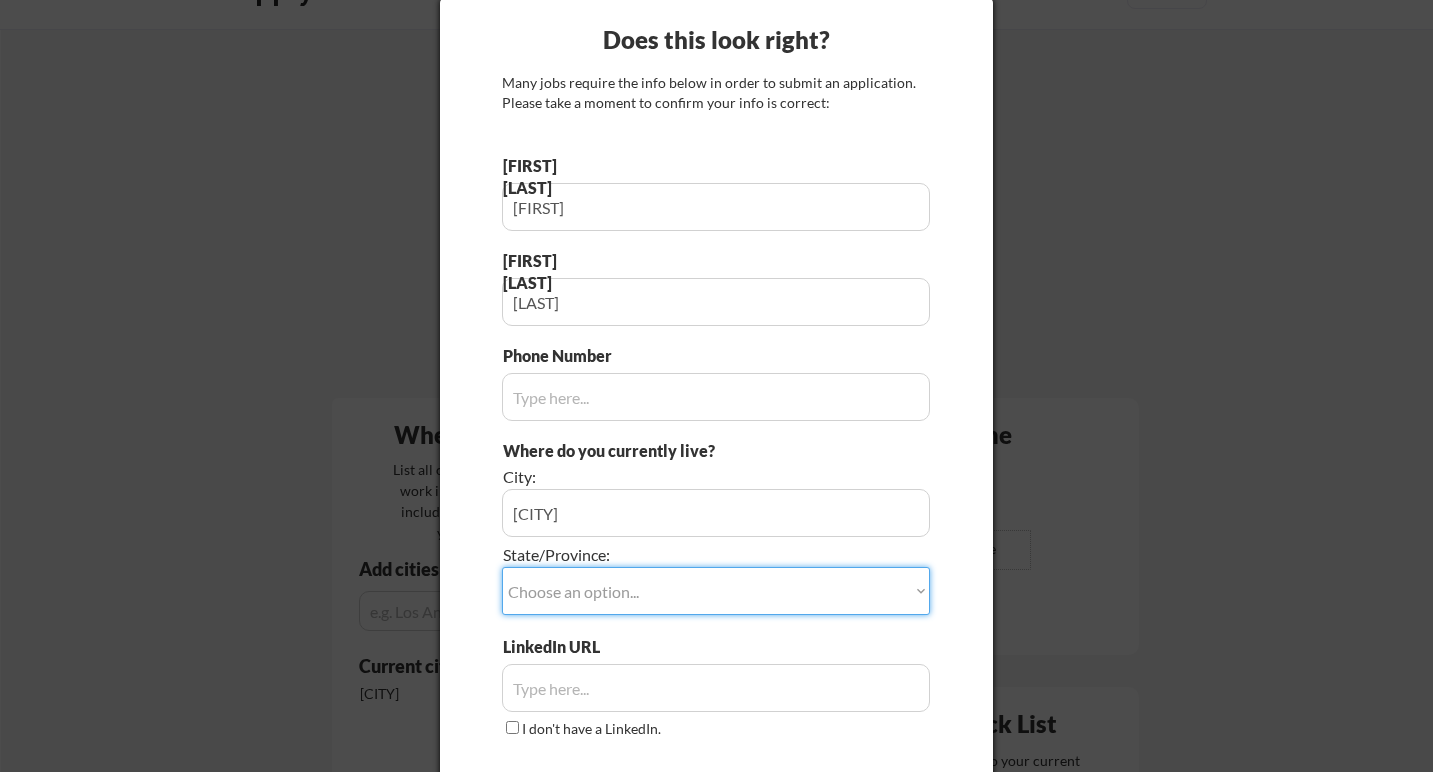 select on ""Texas"" 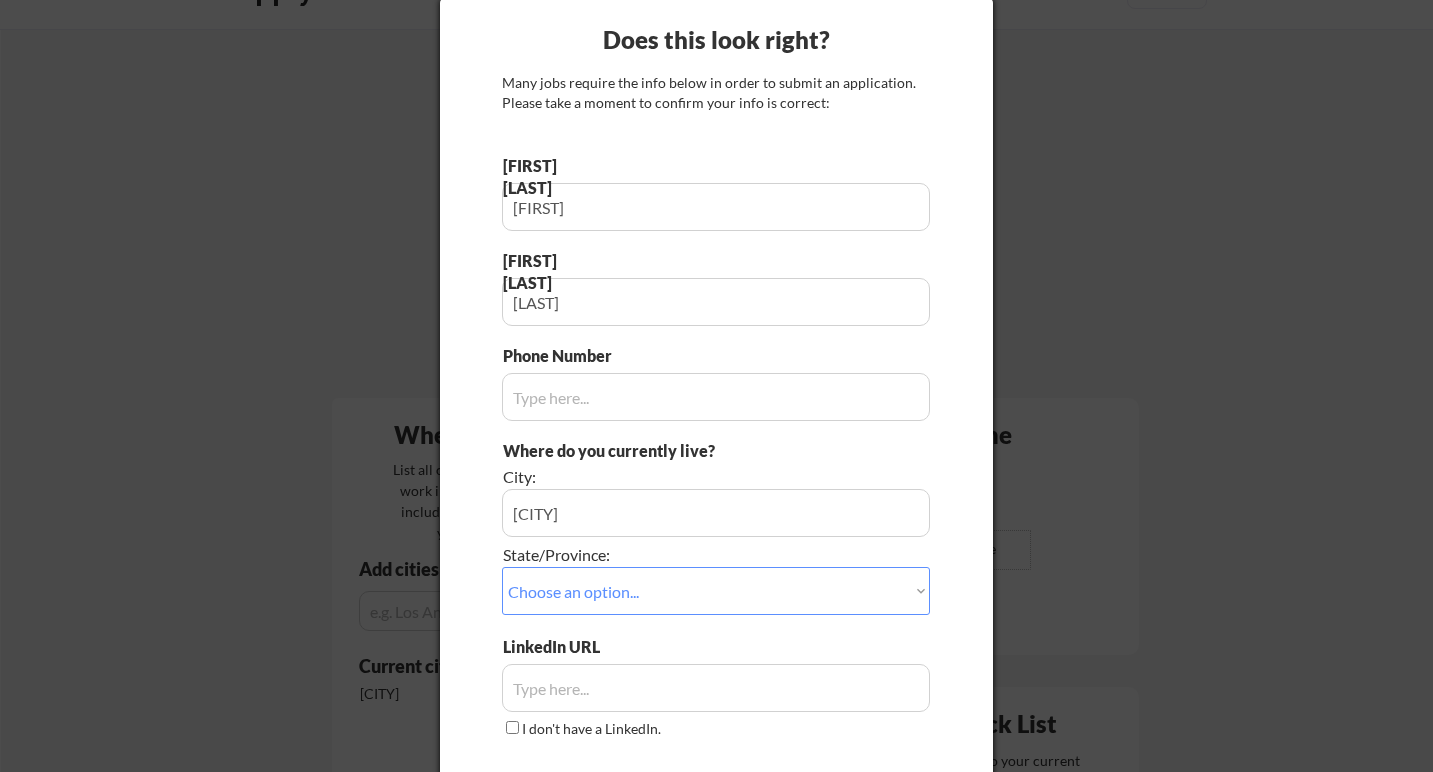 click on "LinkedIn URL I don't have a LinkedIn." at bounding box center [716, 688] 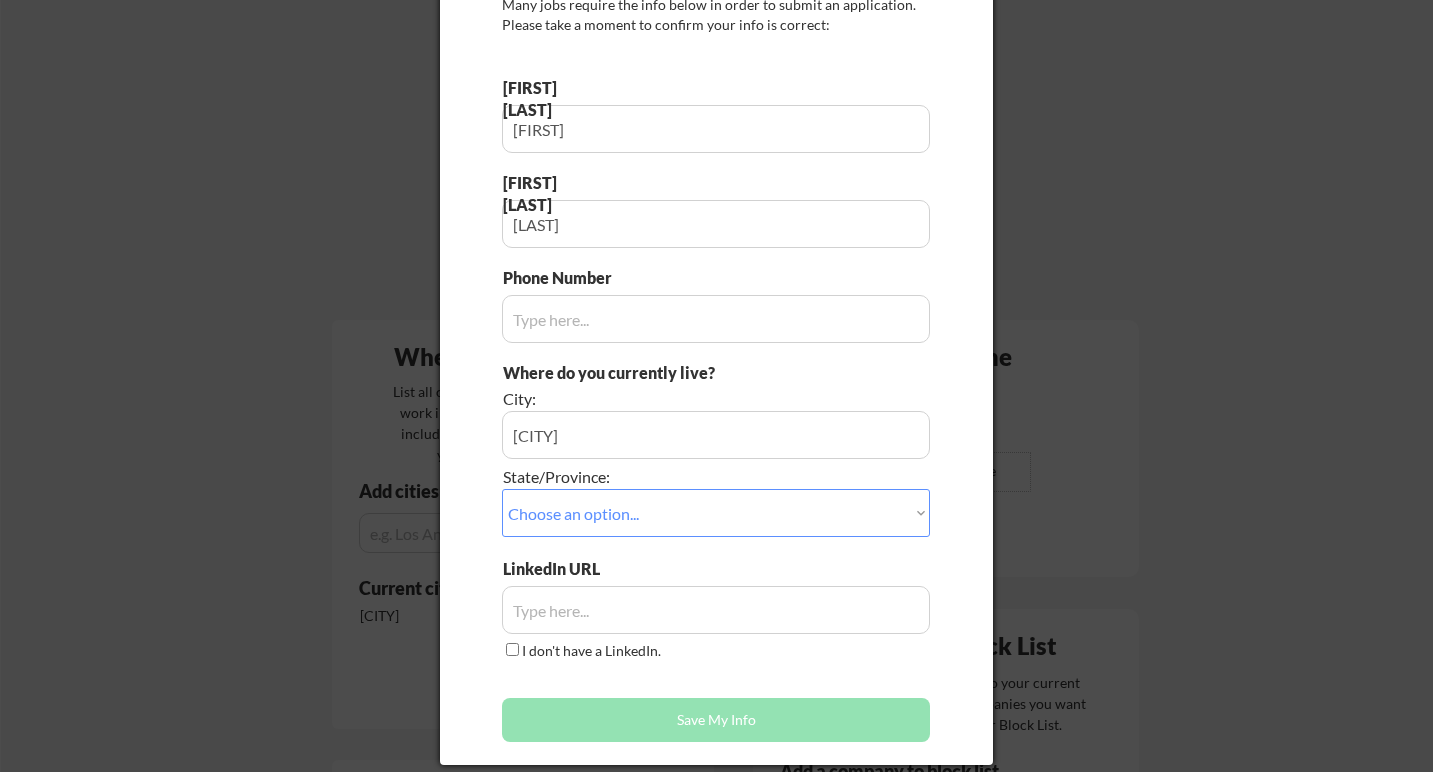 scroll, scrollTop: 131, scrollLeft: 0, axis: vertical 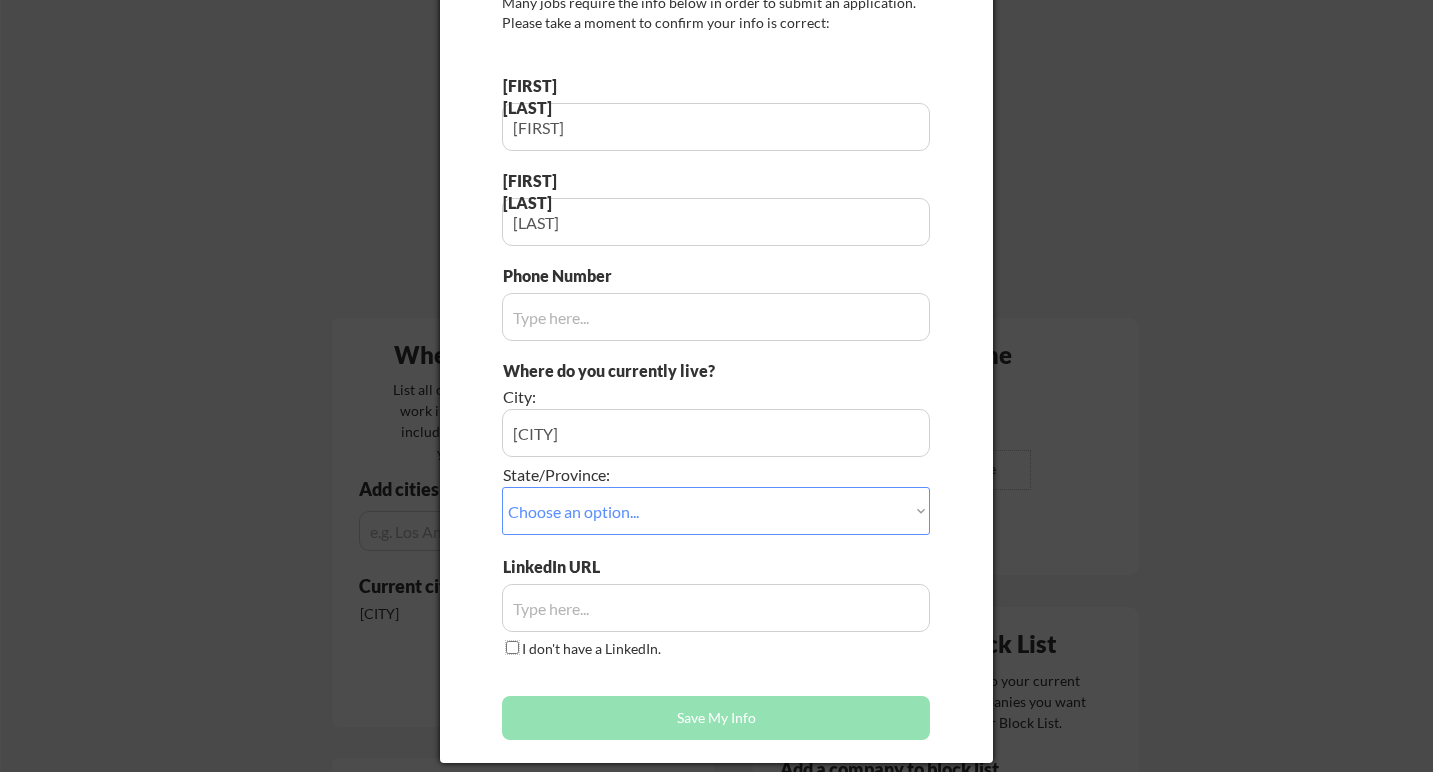 click on "I don't have a LinkedIn." at bounding box center [512, 647] 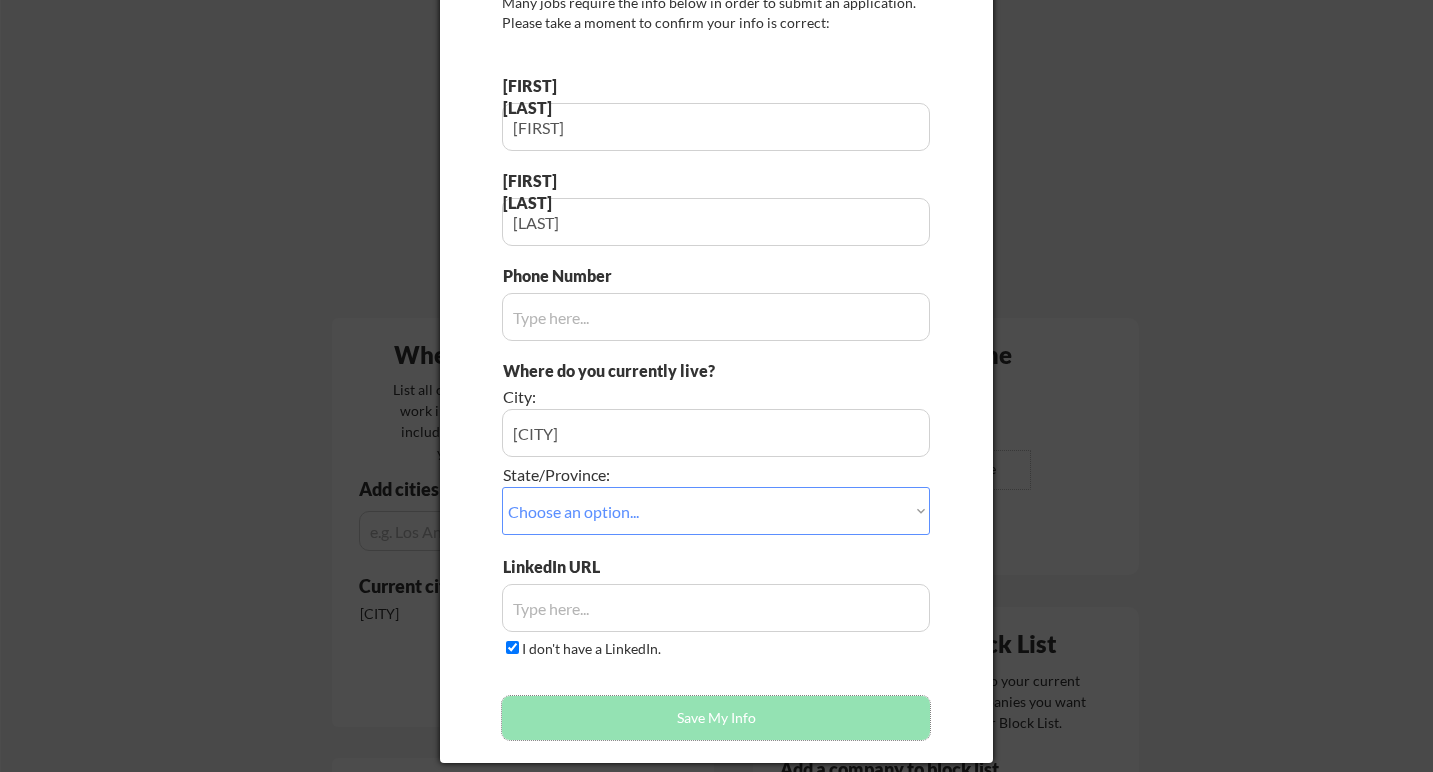 click on "Save My Info" at bounding box center [716, 718] 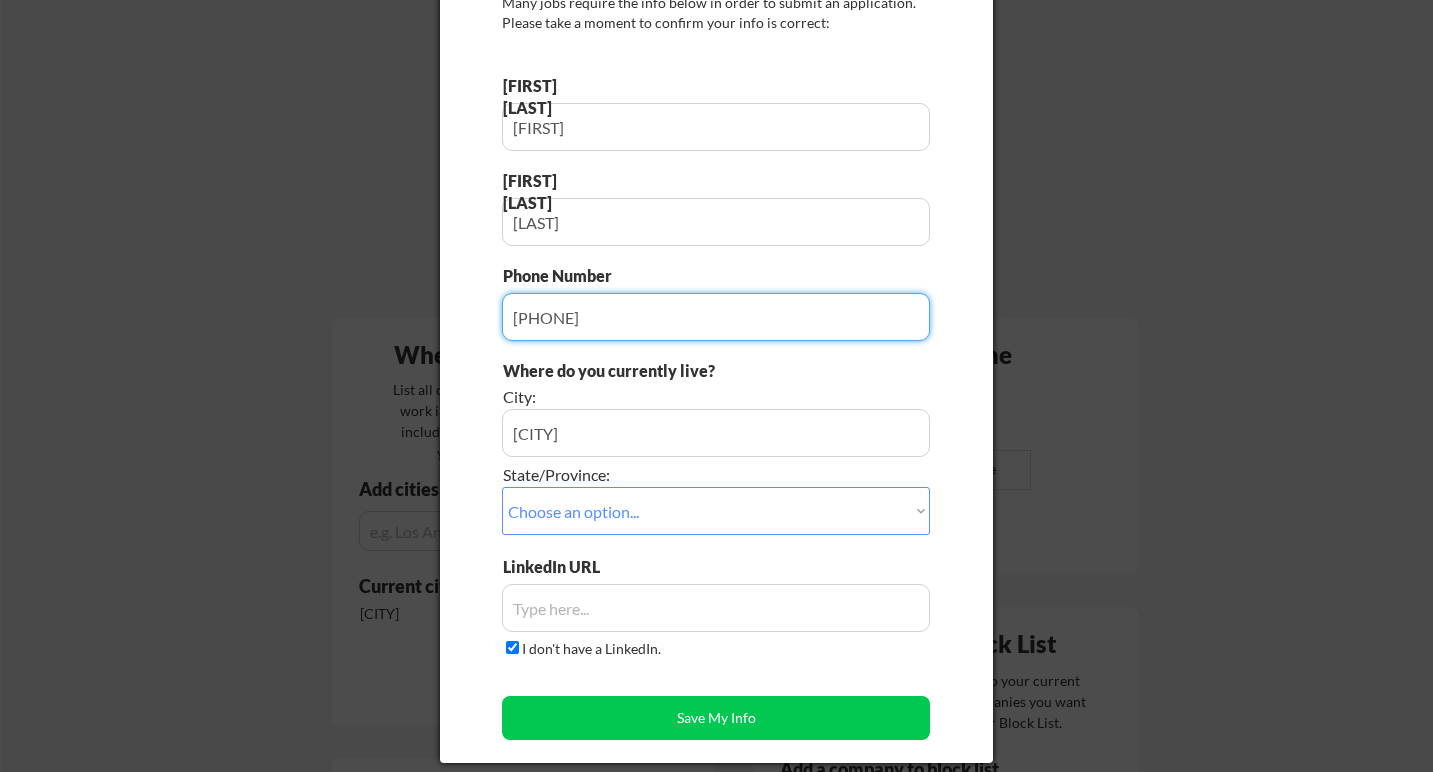 type on "7135027530" 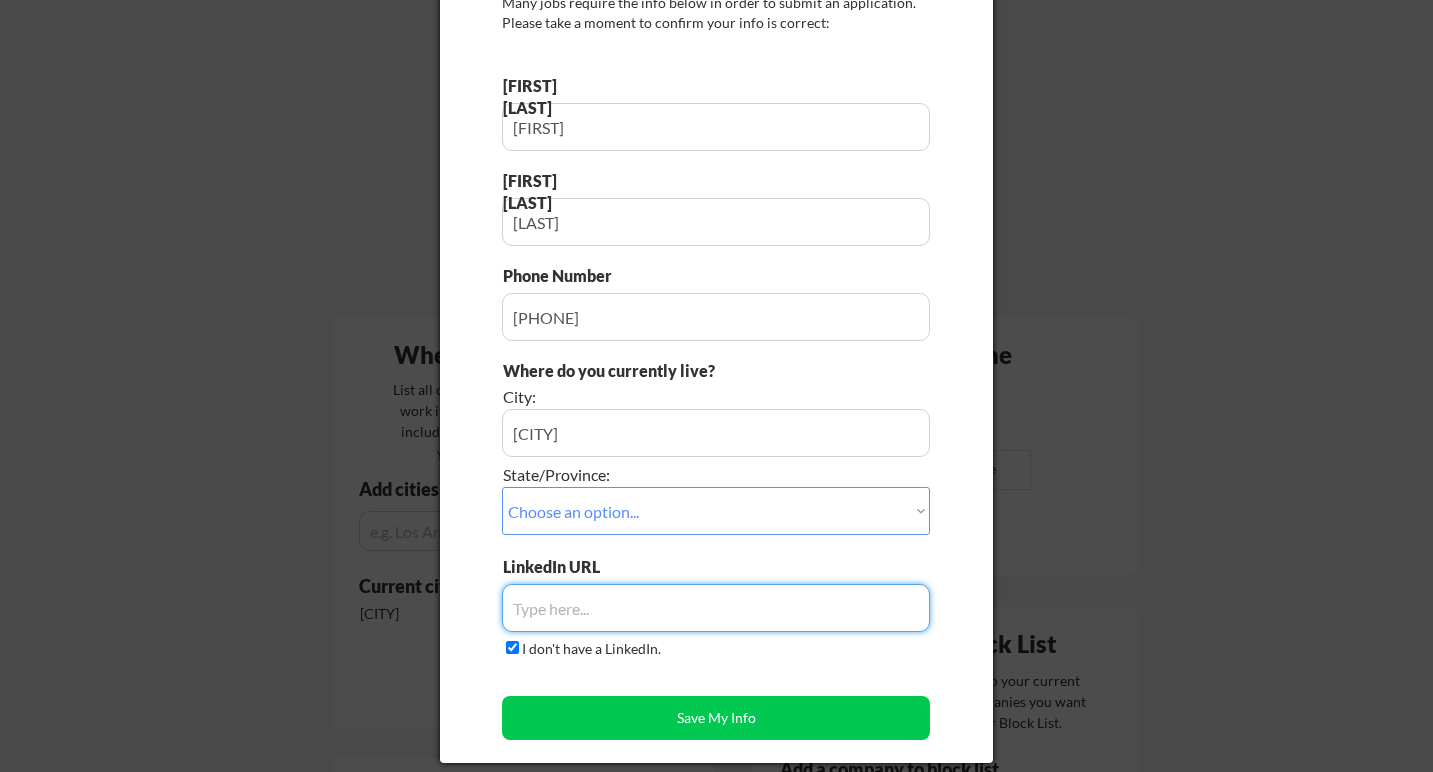 click at bounding box center [716, 608] 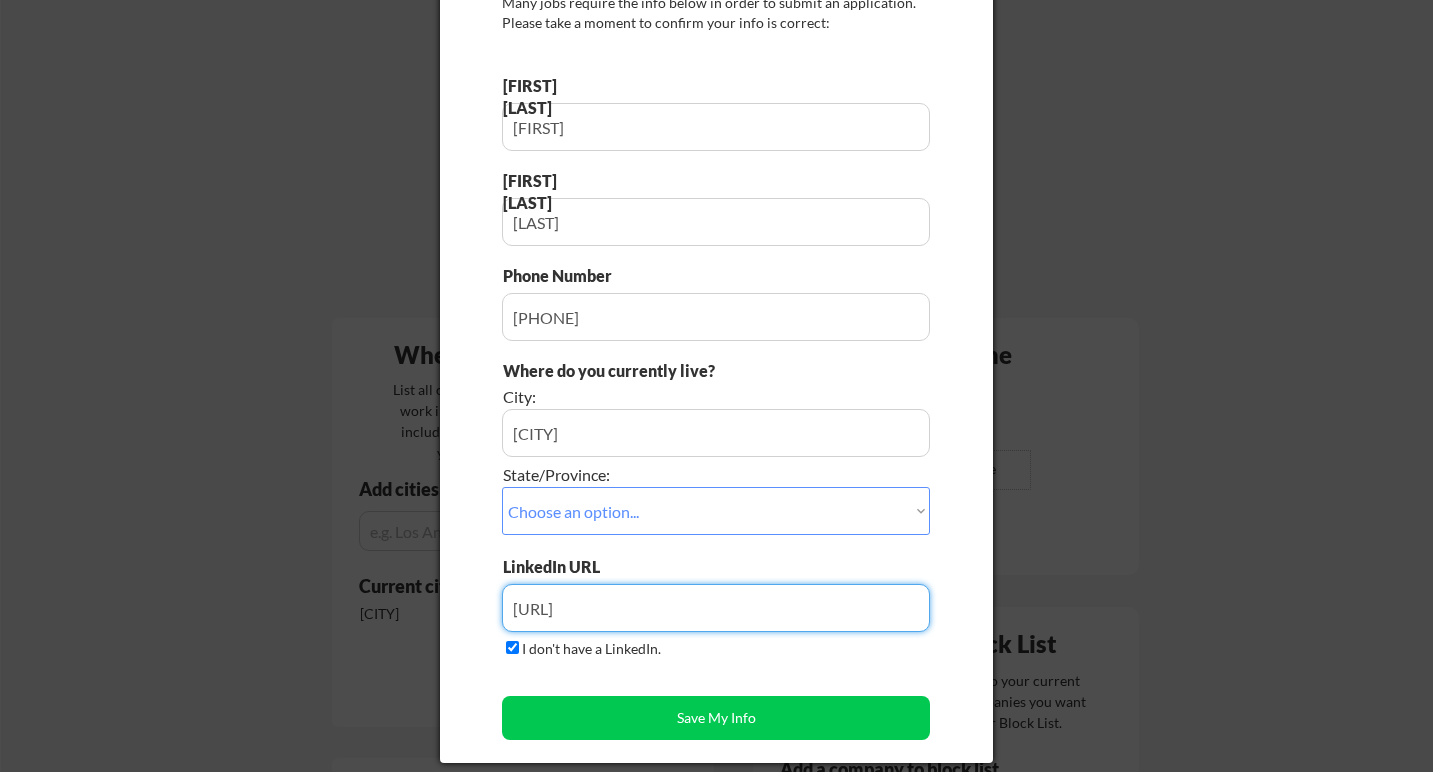 type on "https://www.linkedin.com/in/lsceroler/" 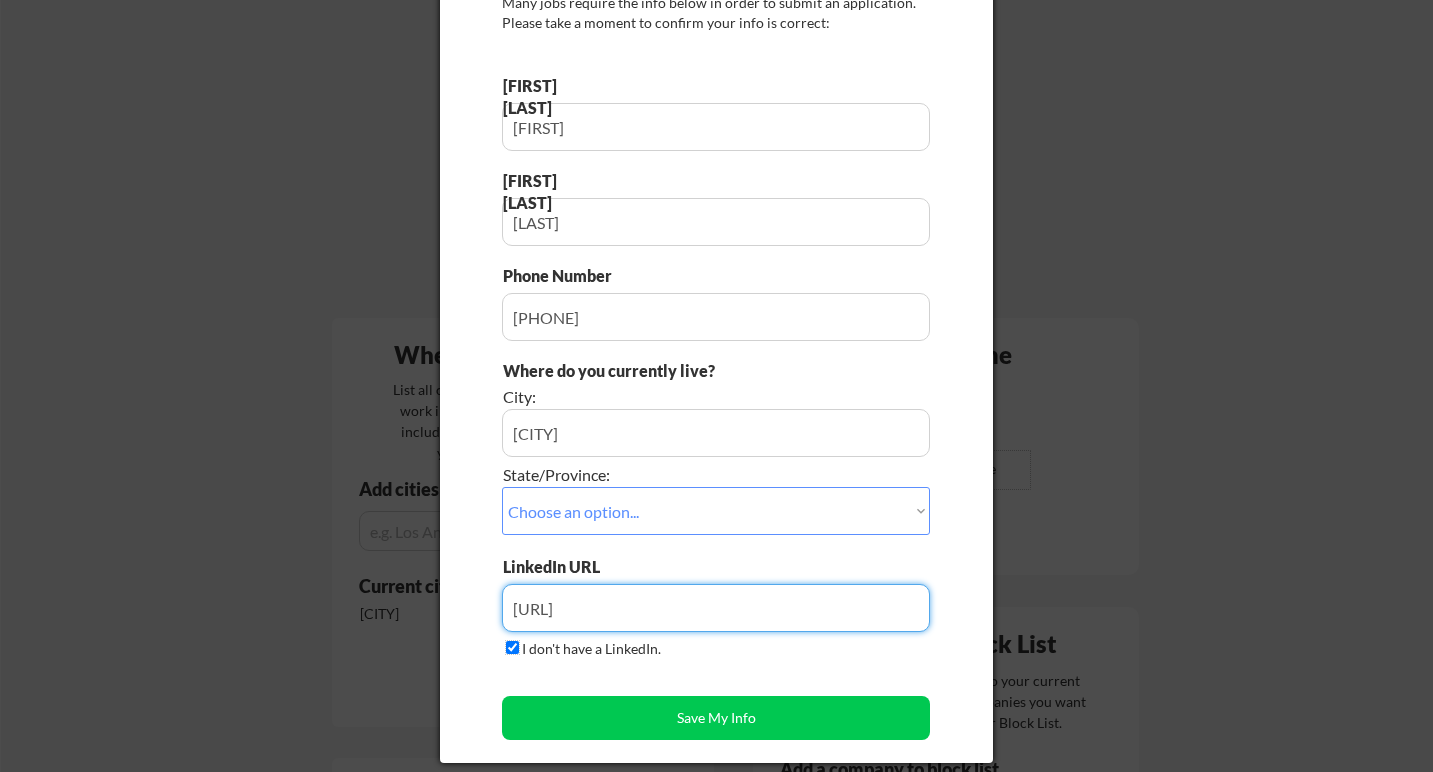 click on "I don't have a LinkedIn." at bounding box center (512, 647) 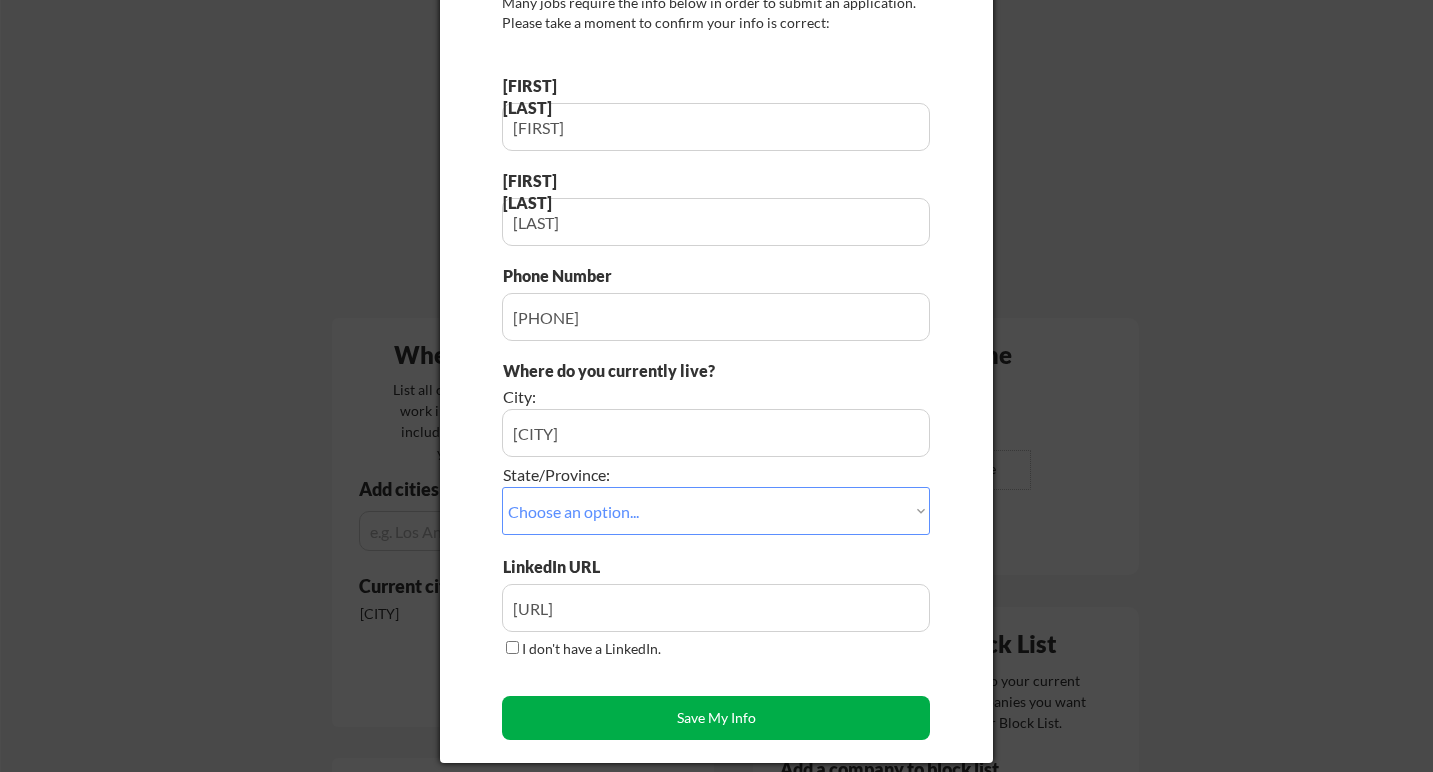 click on "Save My Info" at bounding box center (716, 718) 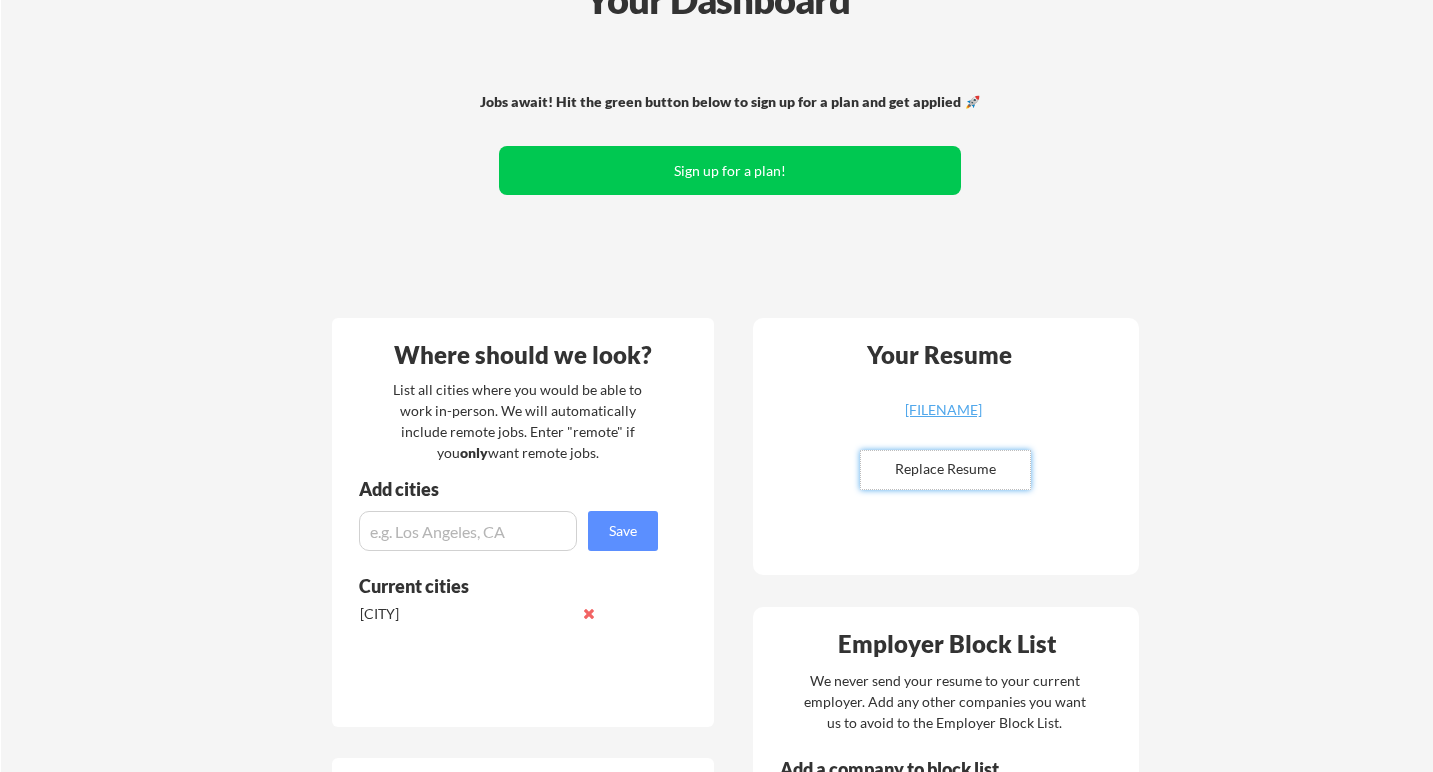 click at bounding box center (945, 470) 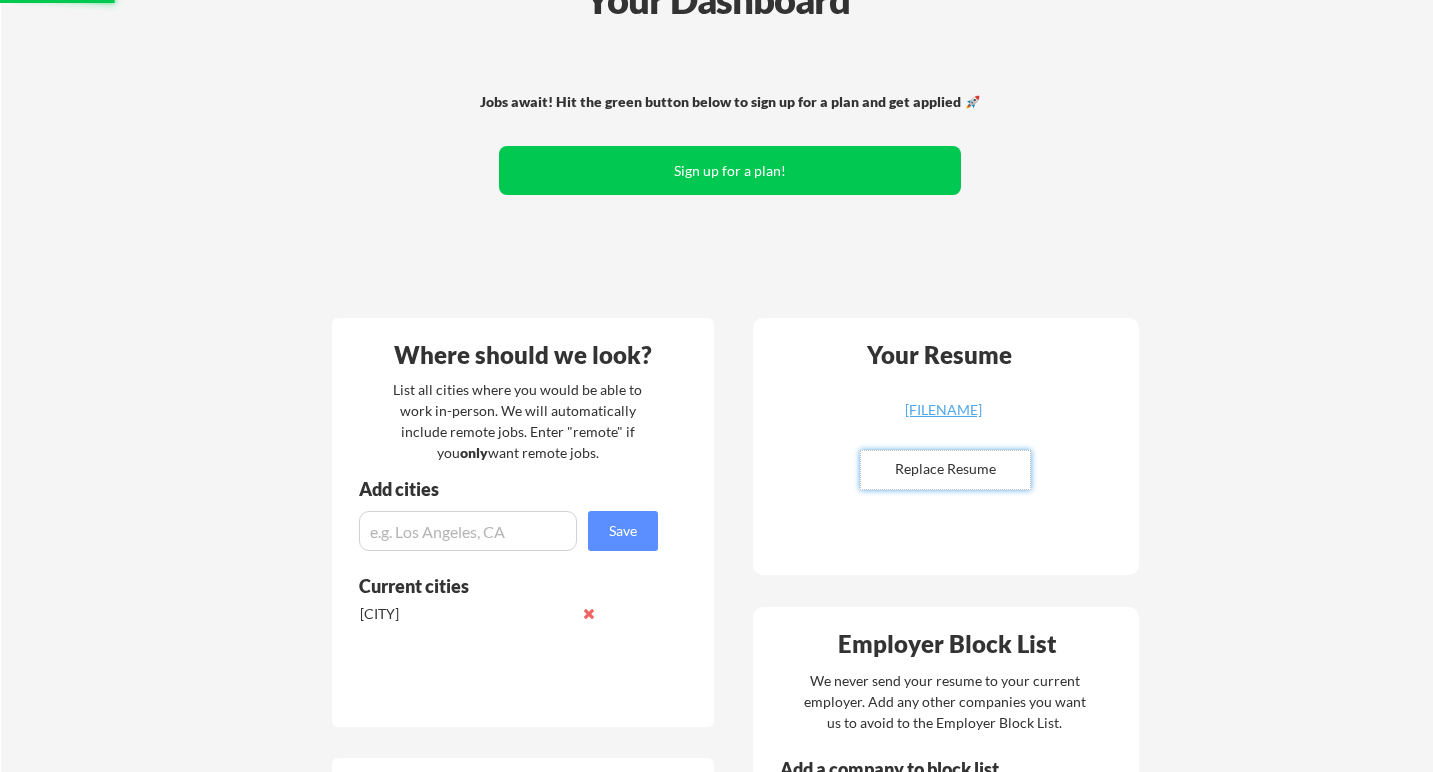 type 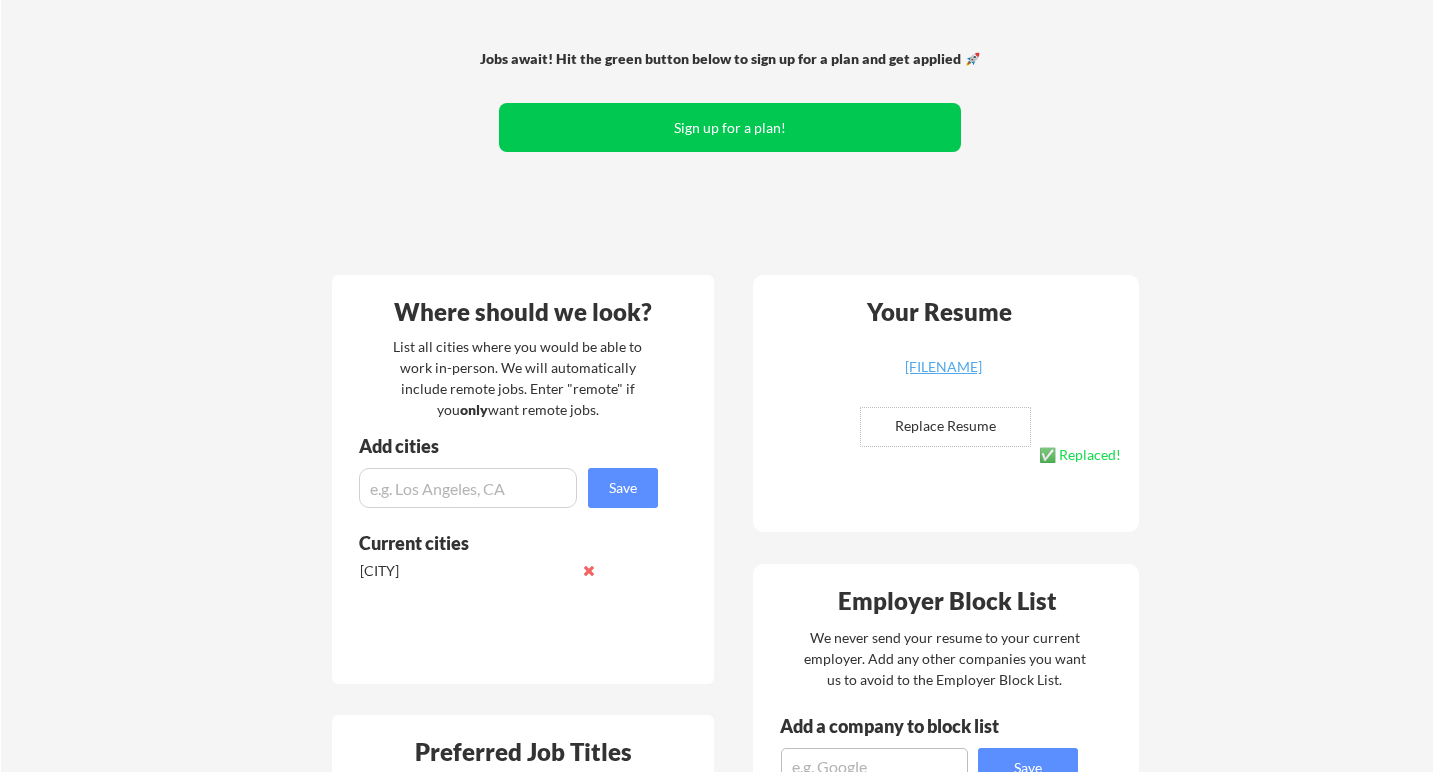 scroll, scrollTop: 204, scrollLeft: 0, axis: vertical 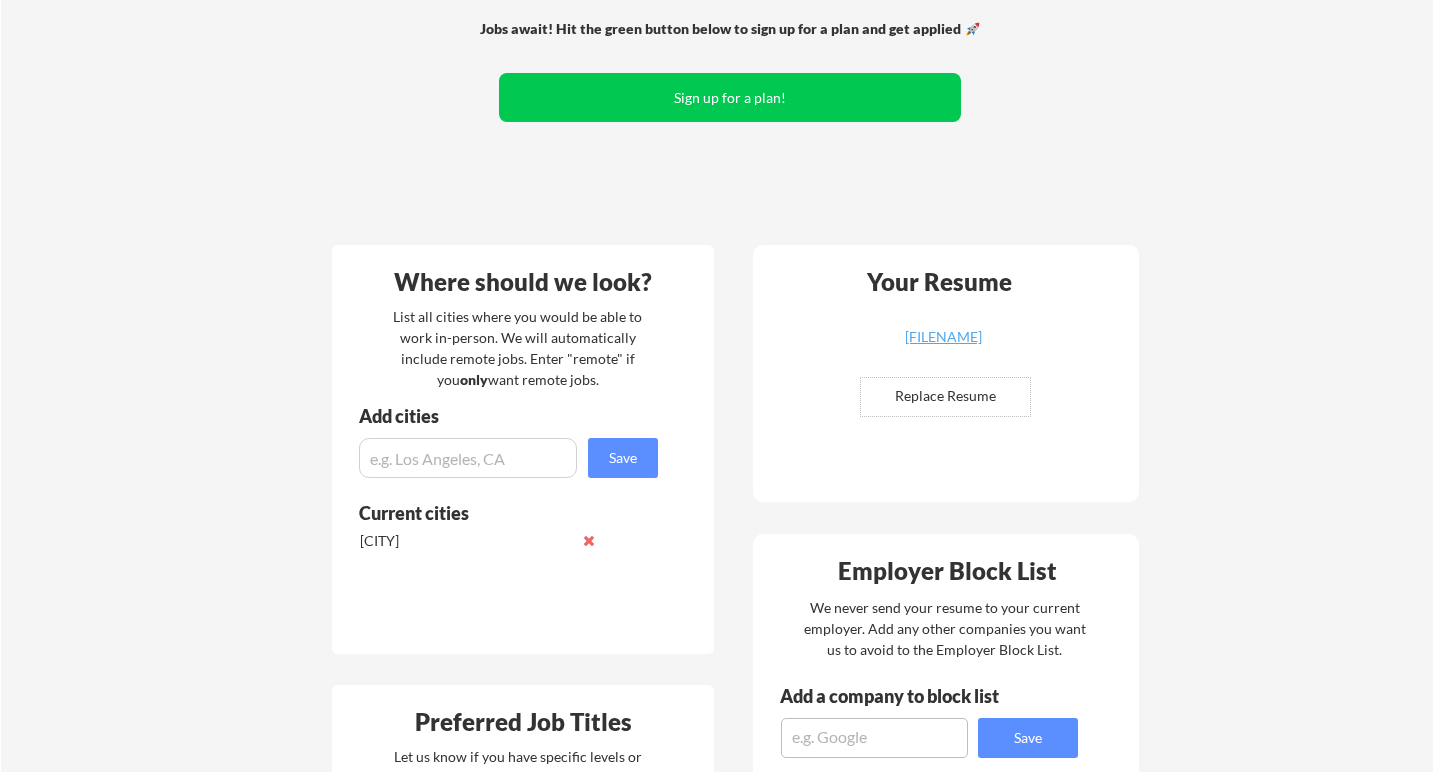 click at bounding box center [468, 458] 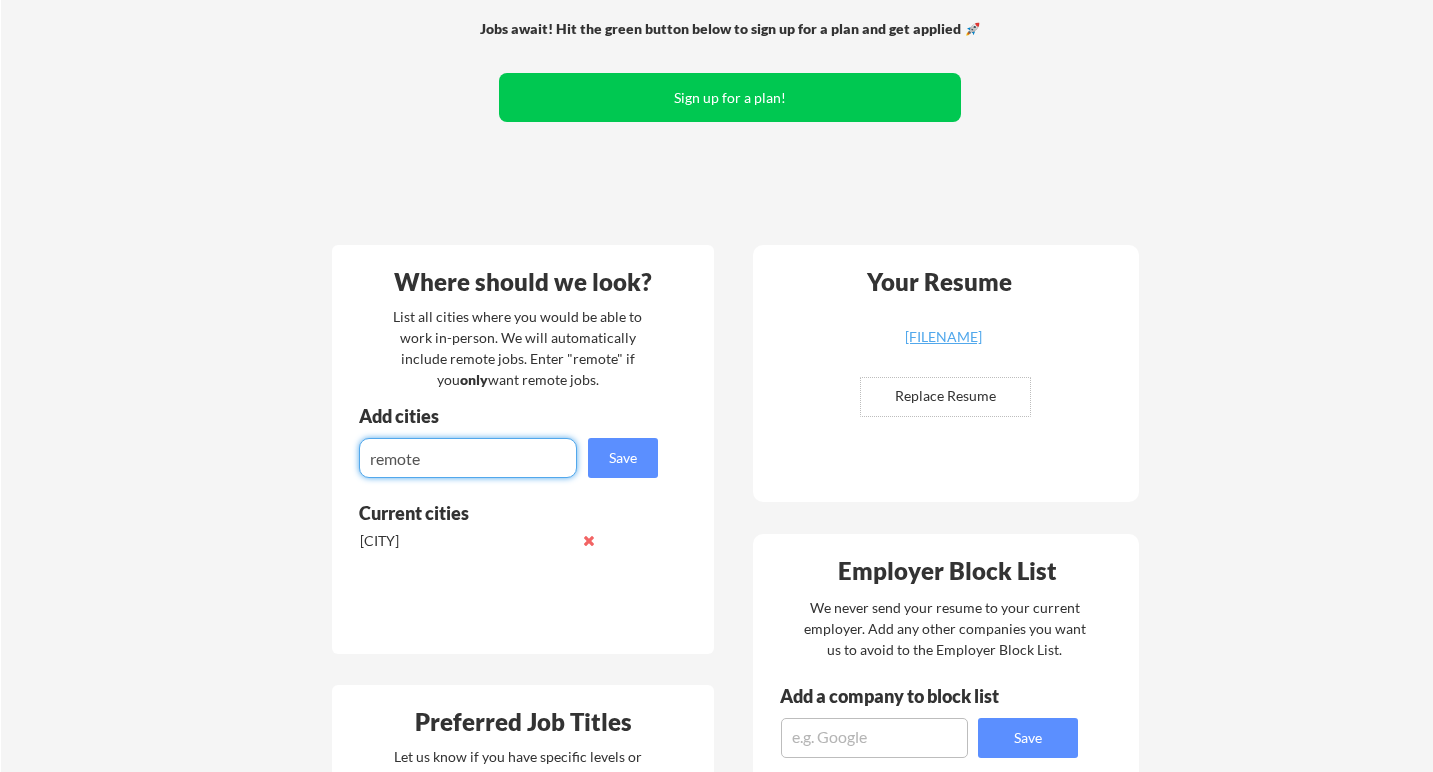 type on "remote" 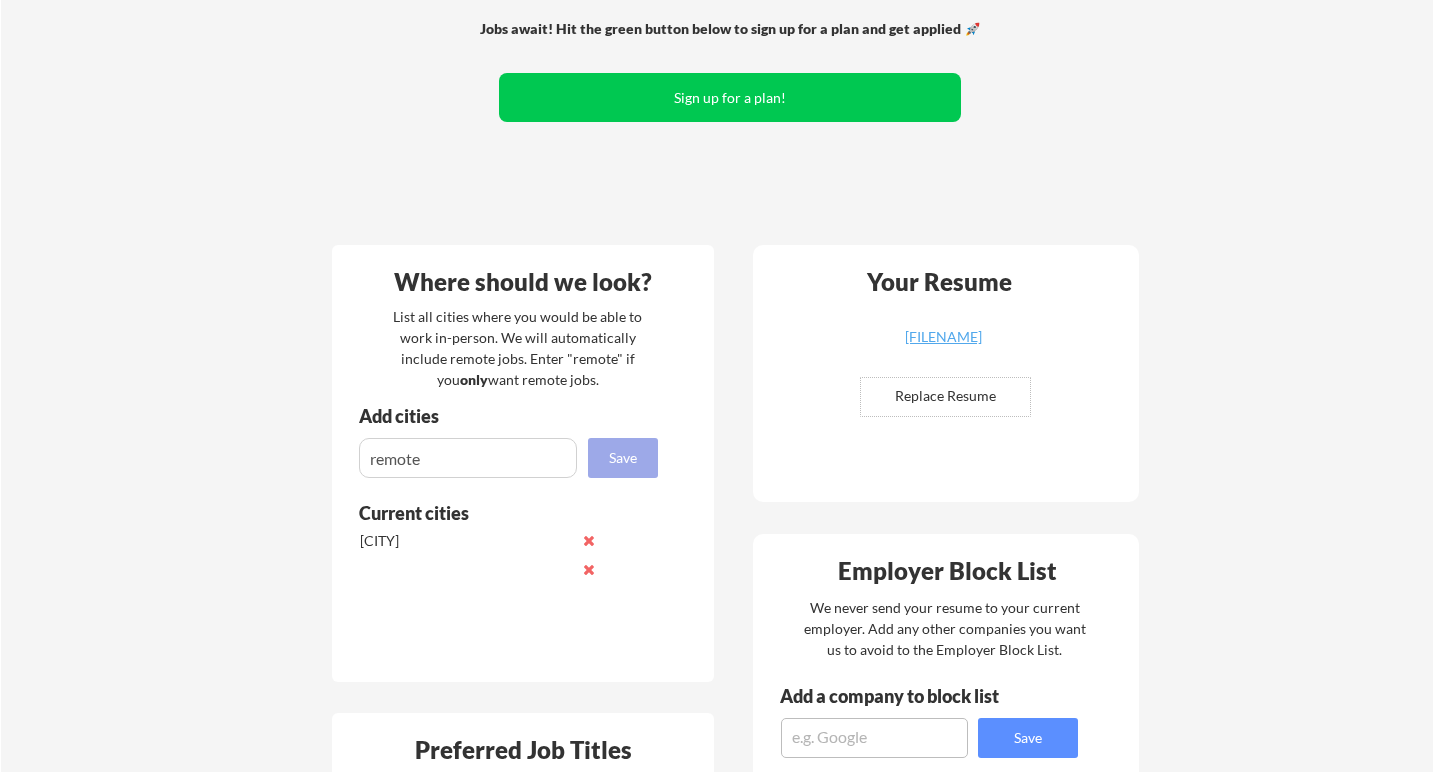 type 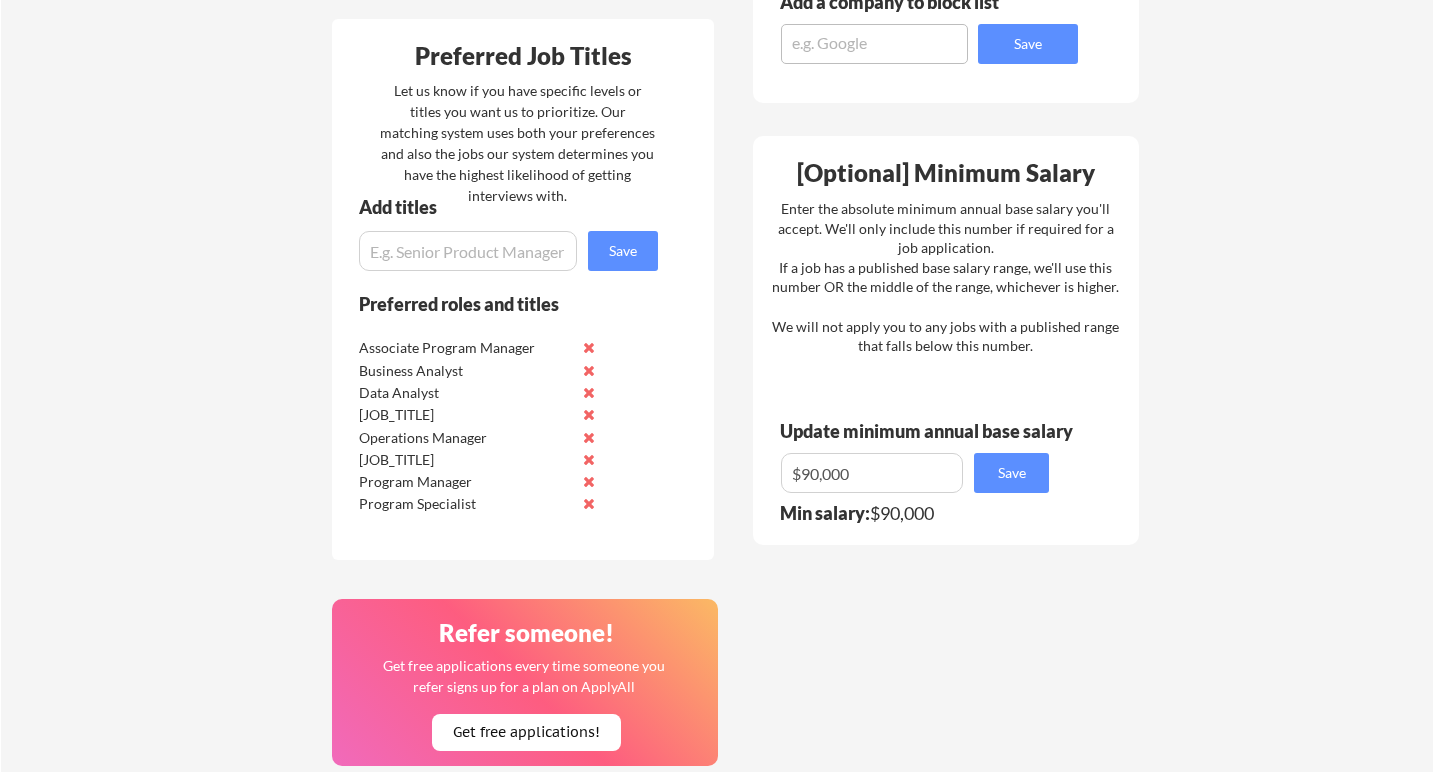 scroll, scrollTop: 900, scrollLeft: 0, axis: vertical 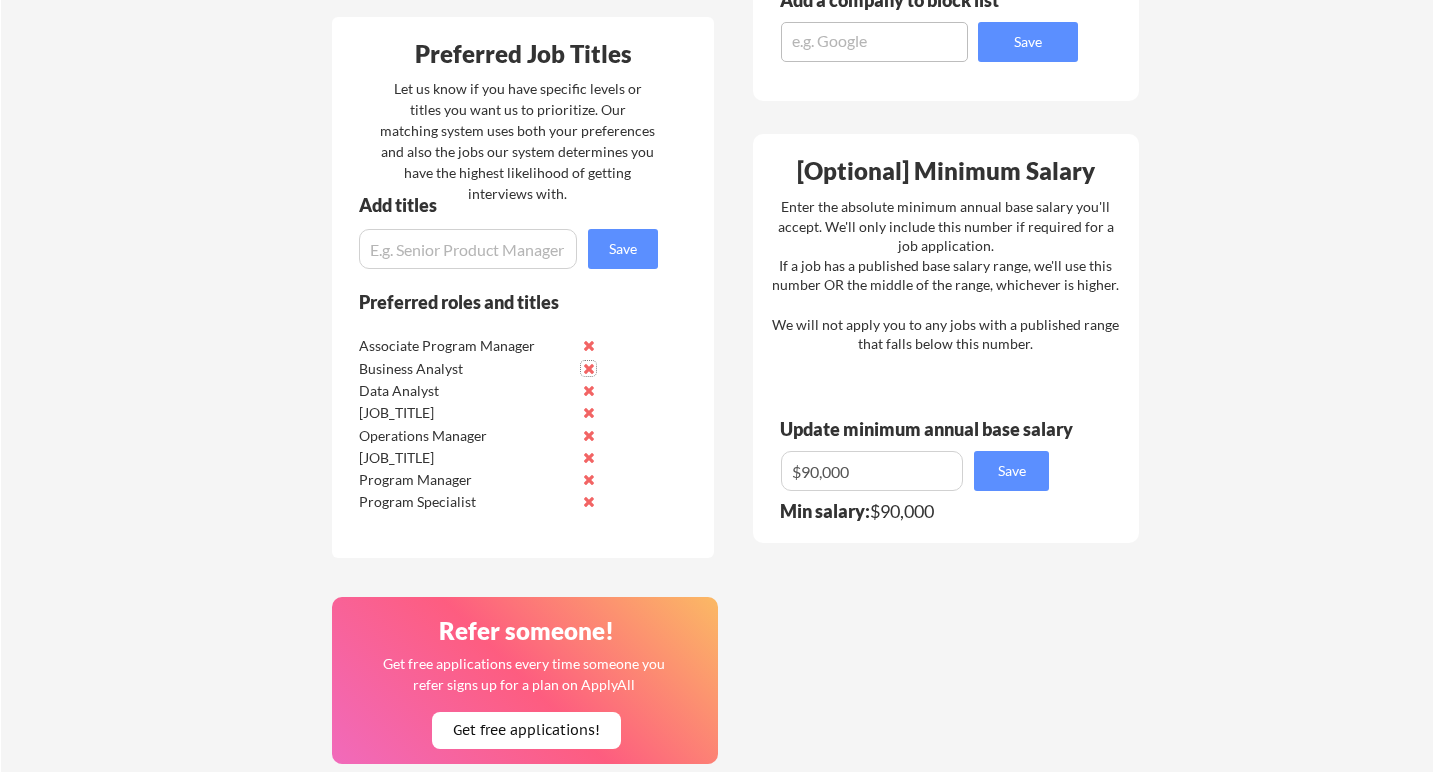 click at bounding box center [588, 368] 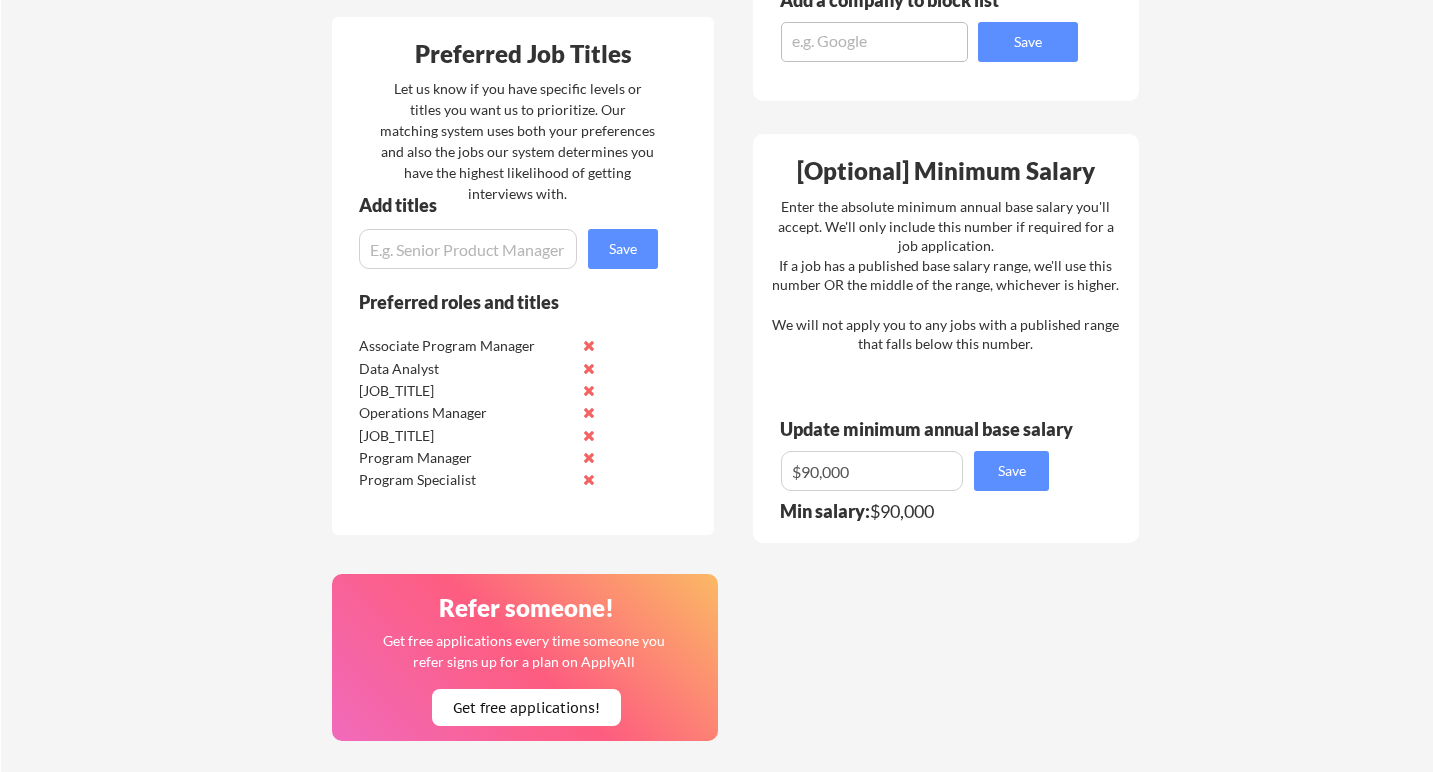 click at bounding box center [588, 368] 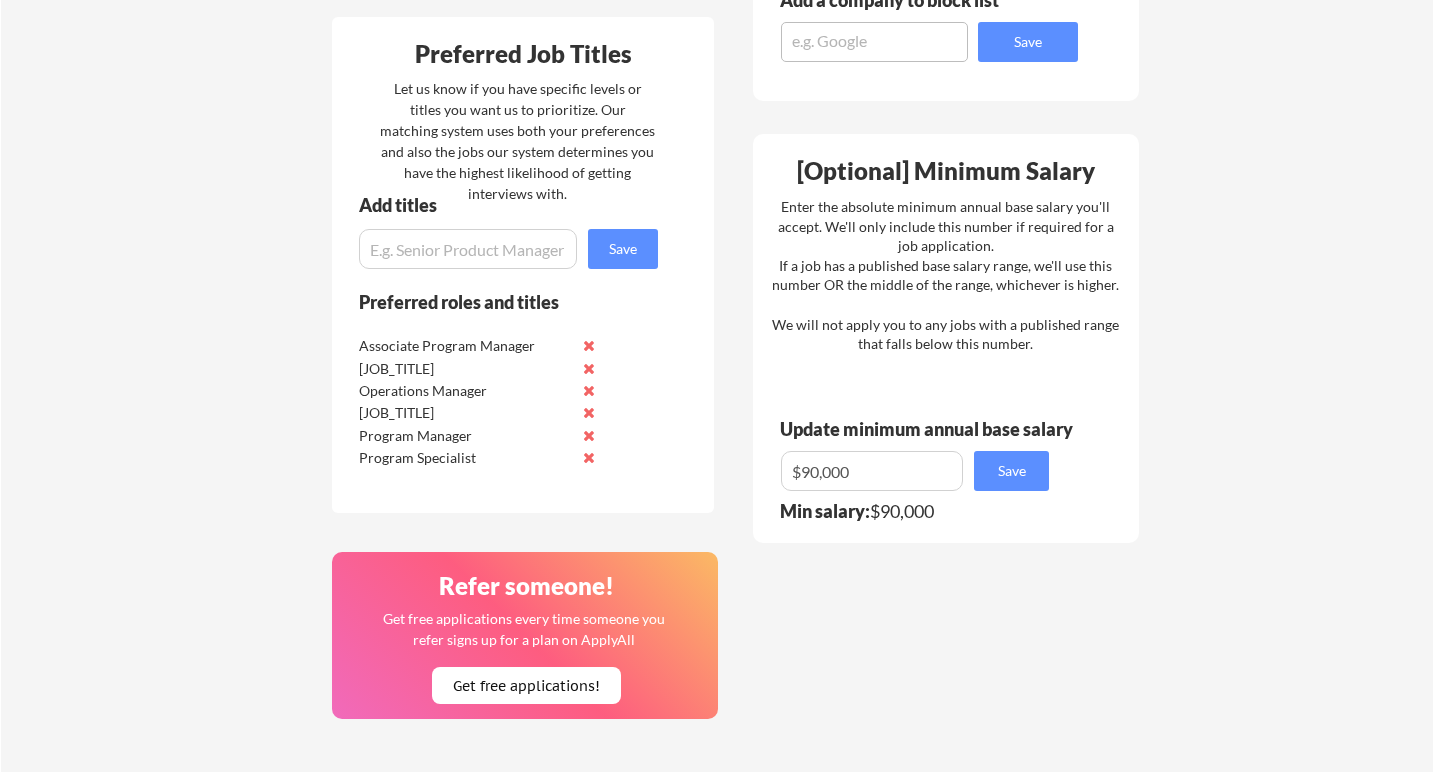 click at bounding box center (588, 368) 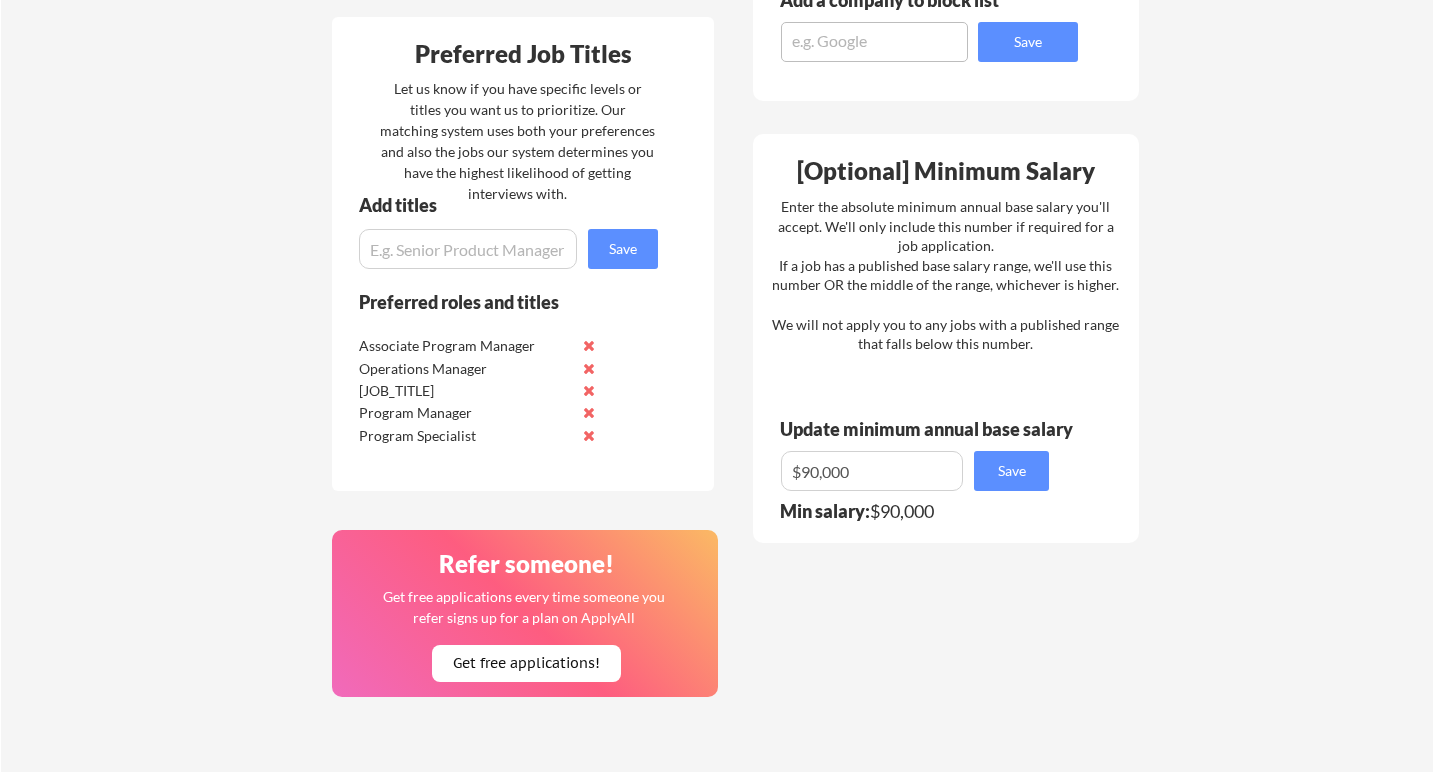 click at bounding box center [588, 368] 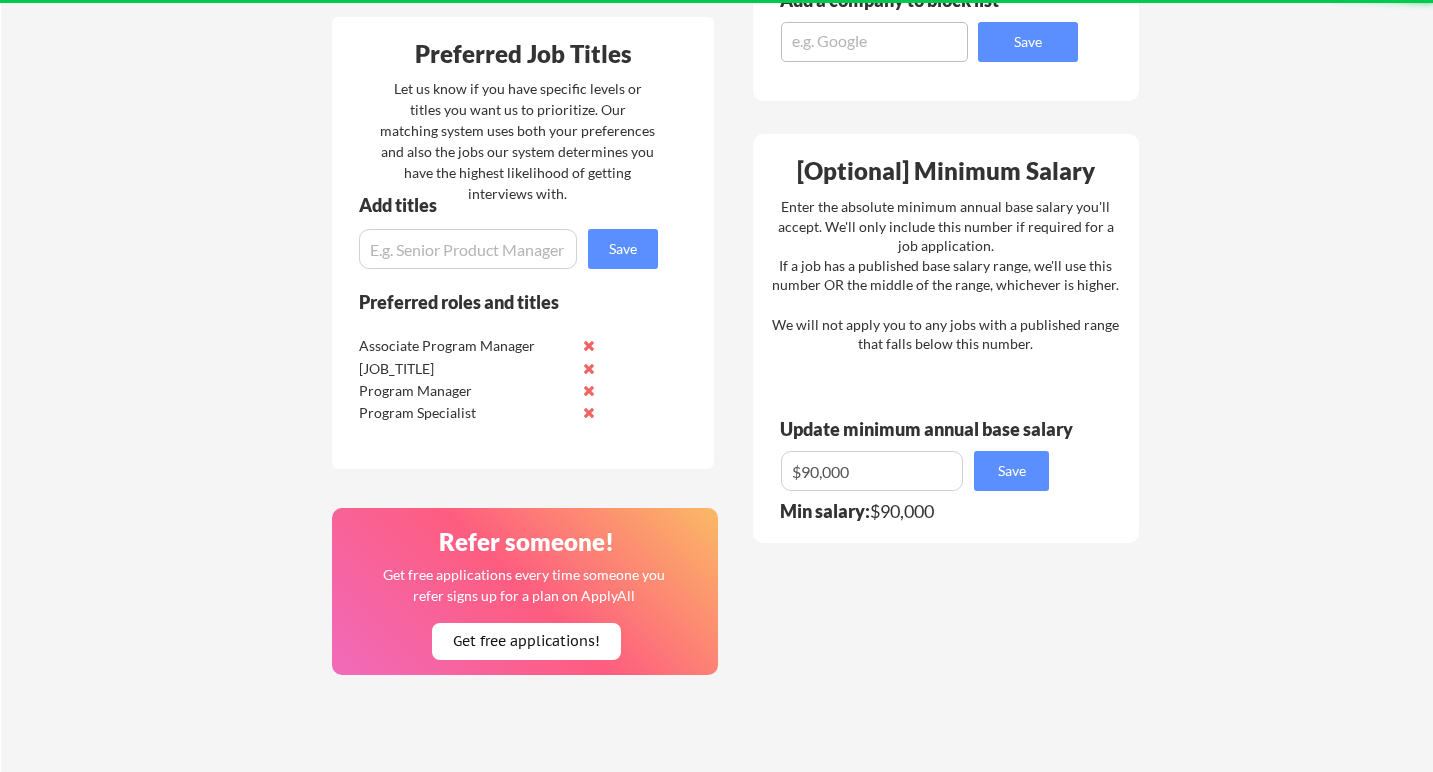 click at bounding box center (588, 368) 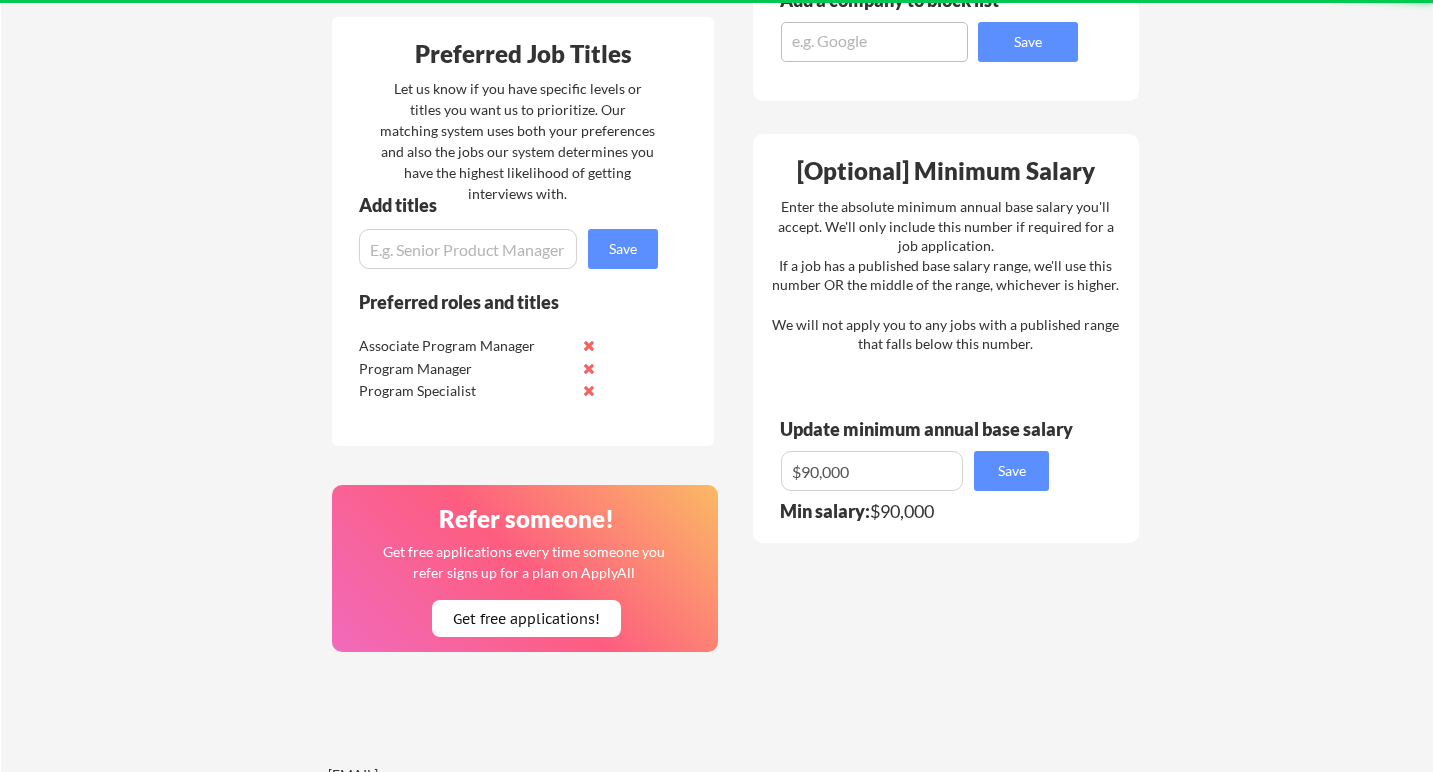 click at bounding box center [588, 368] 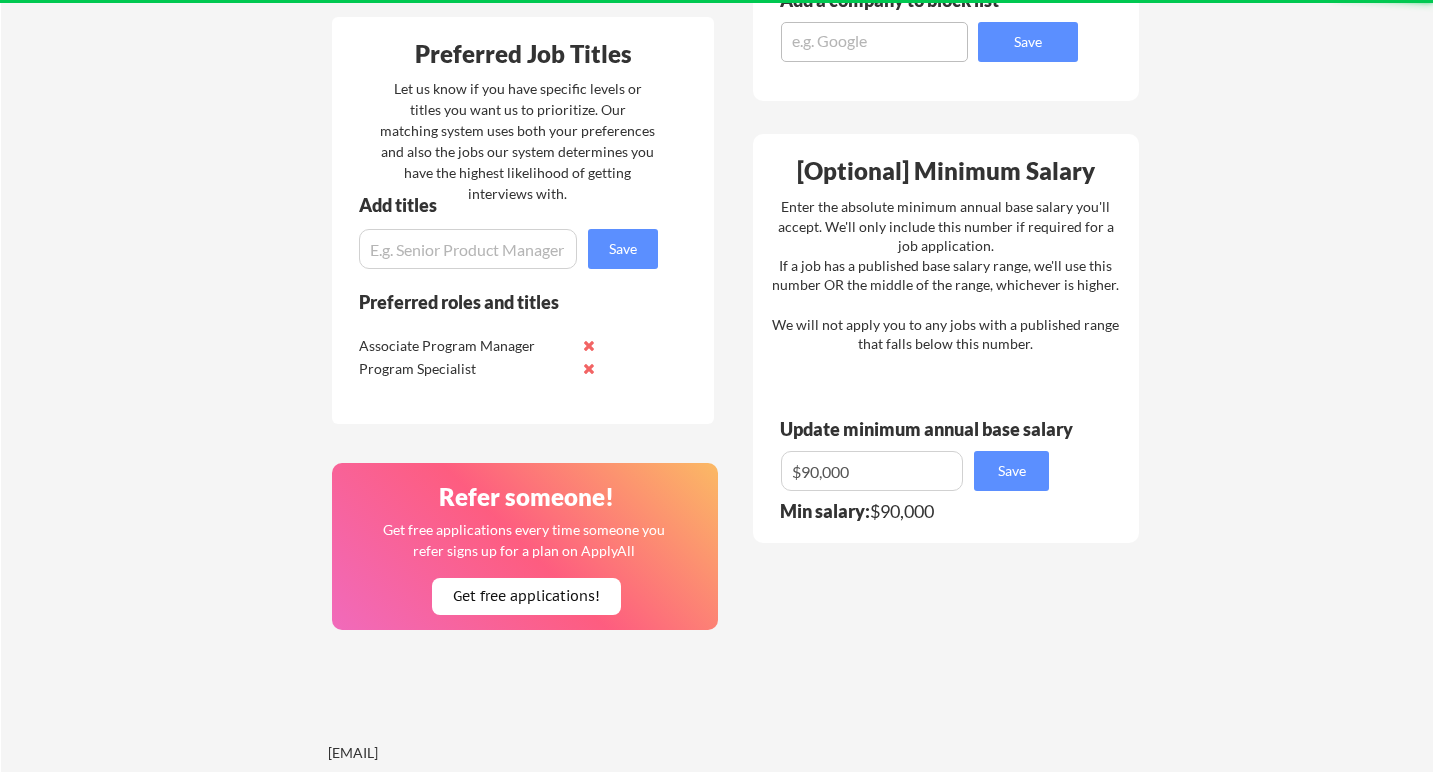 click at bounding box center [588, 368] 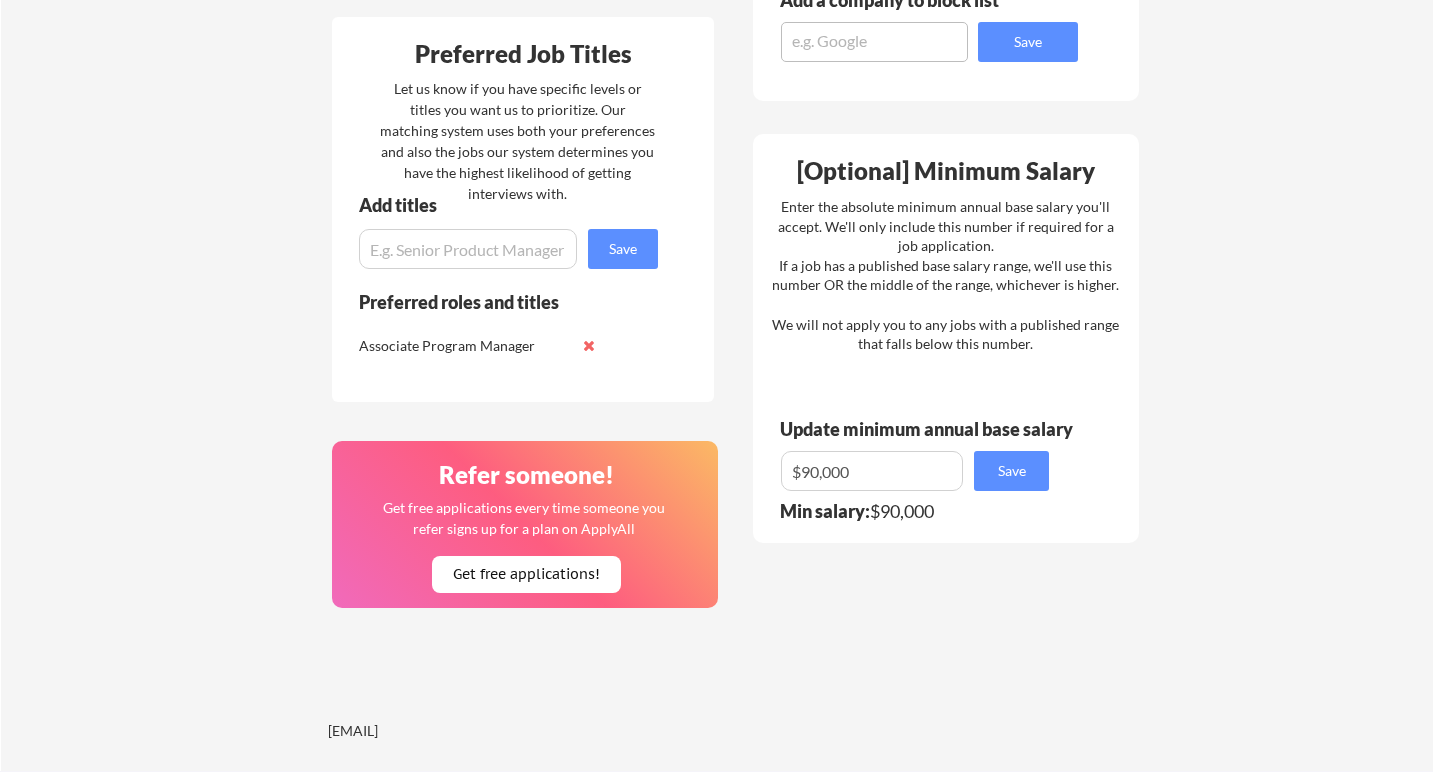 click at bounding box center [468, 249] 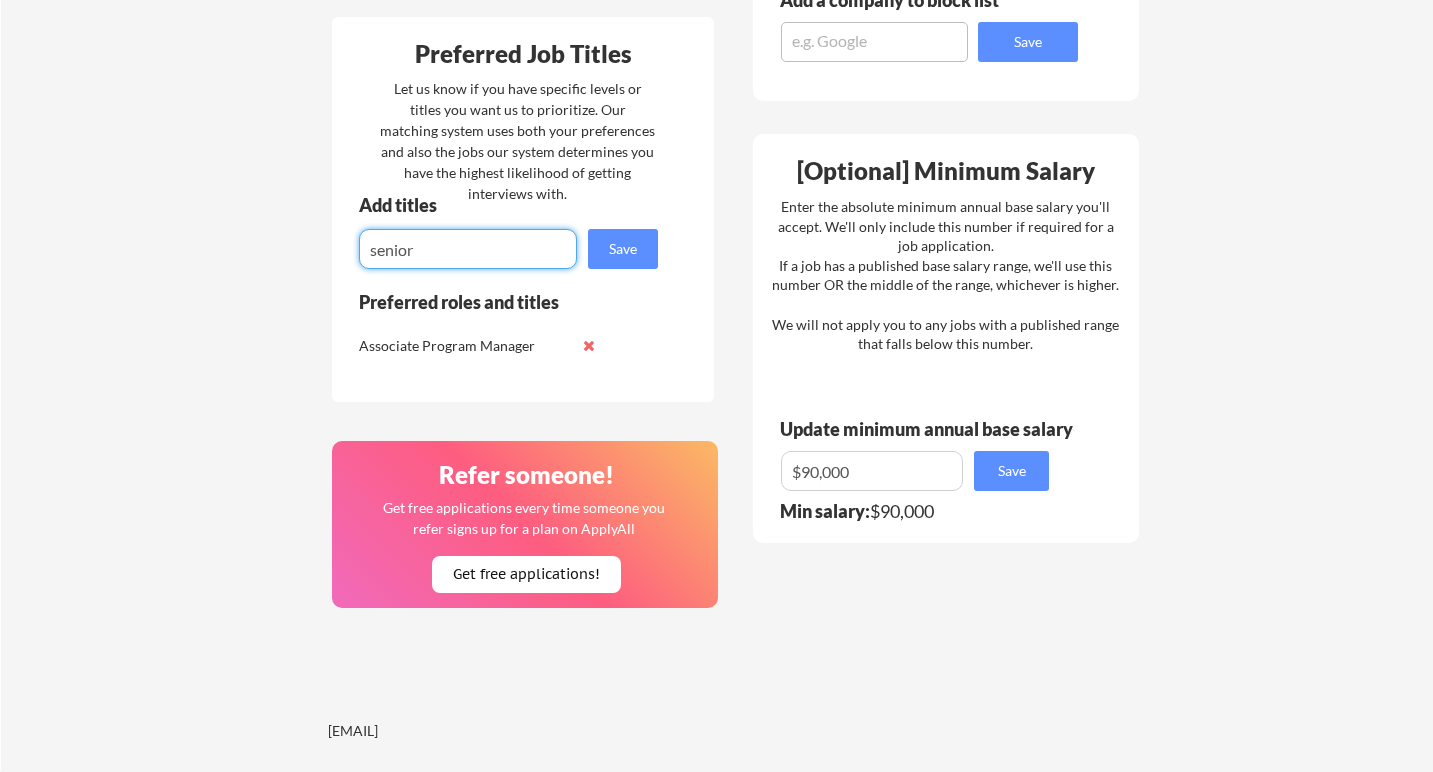 drag, startPoint x: 422, startPoint y: 264, endPoint x: 344, endPoint y: 259, distance: 78.160095 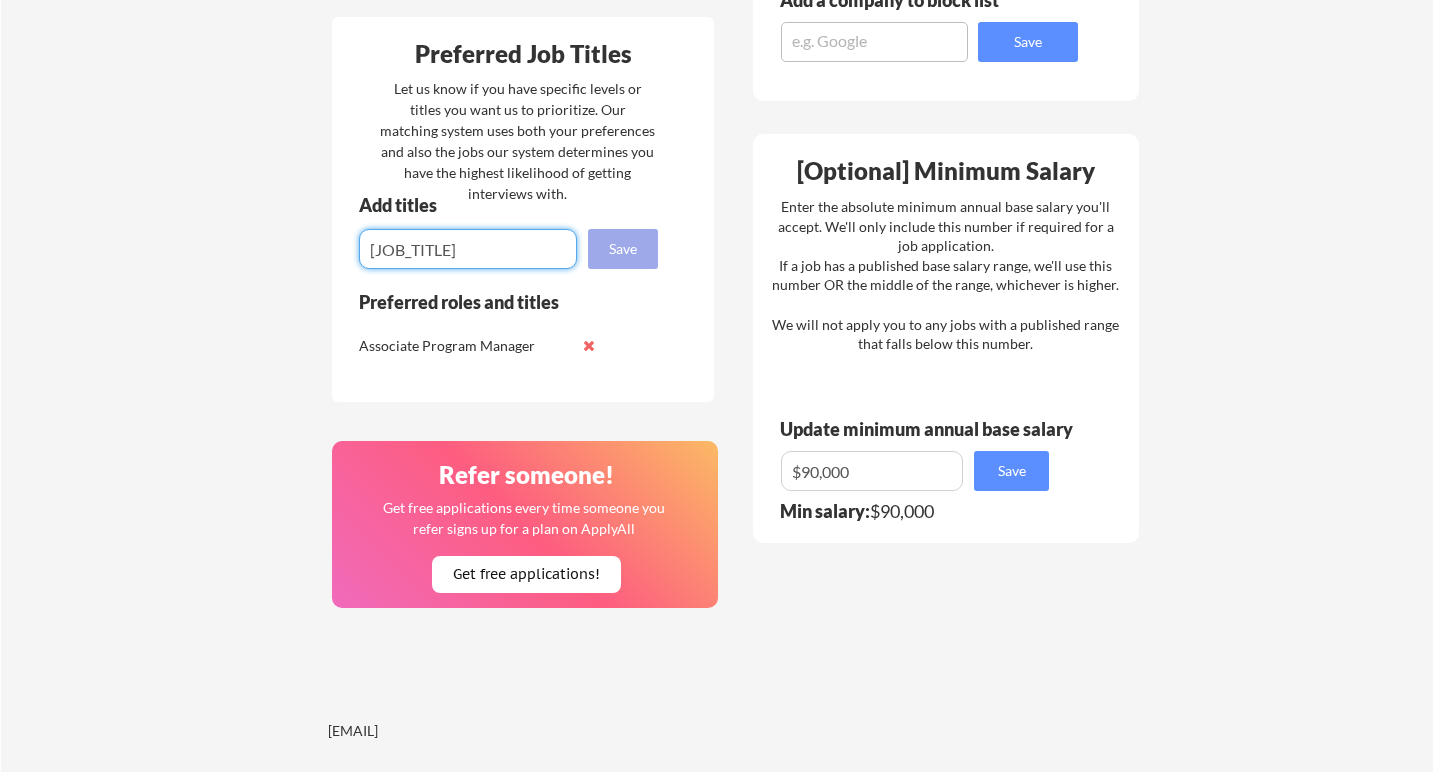 type on "Senior Reporting Analyst" 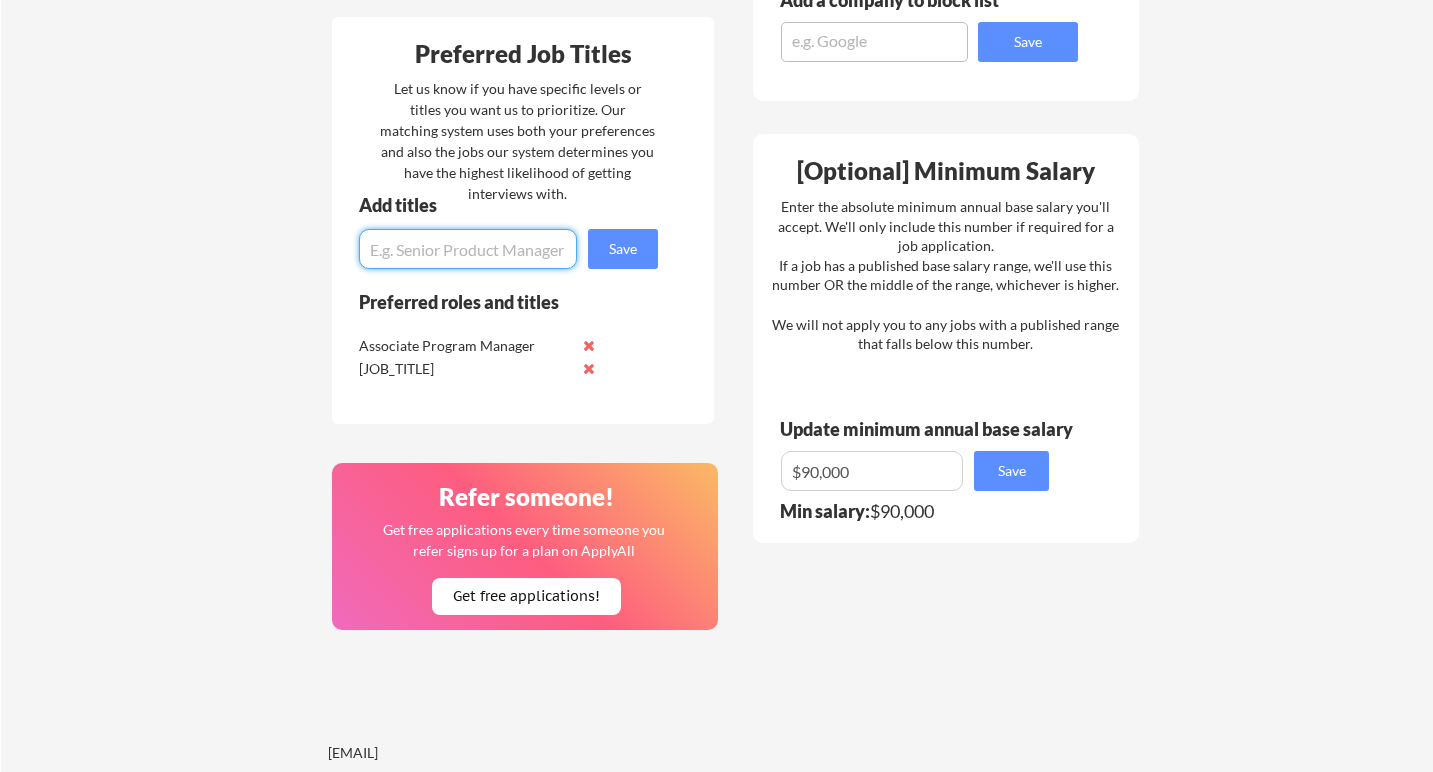click at bounding box center (468, 249) 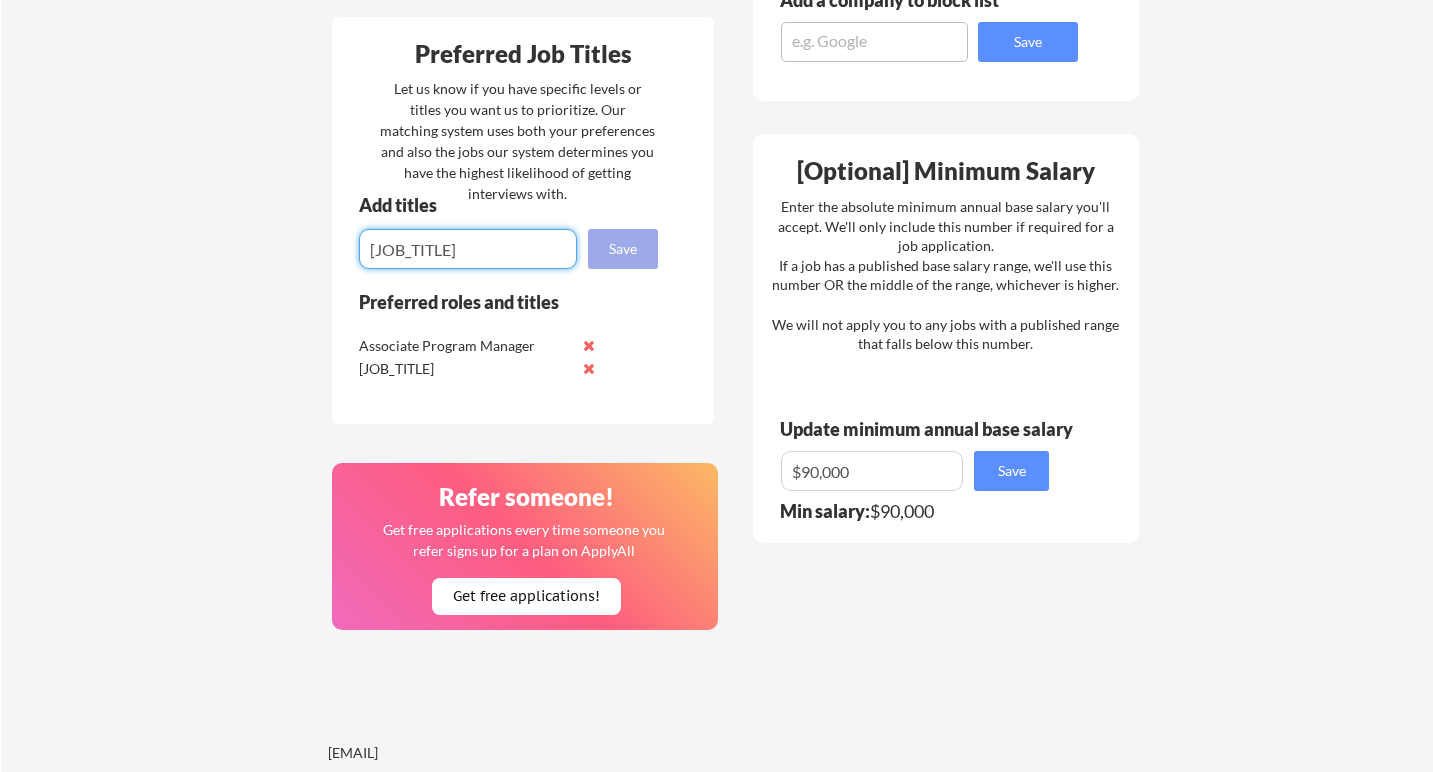 type on "Strategy Manager" 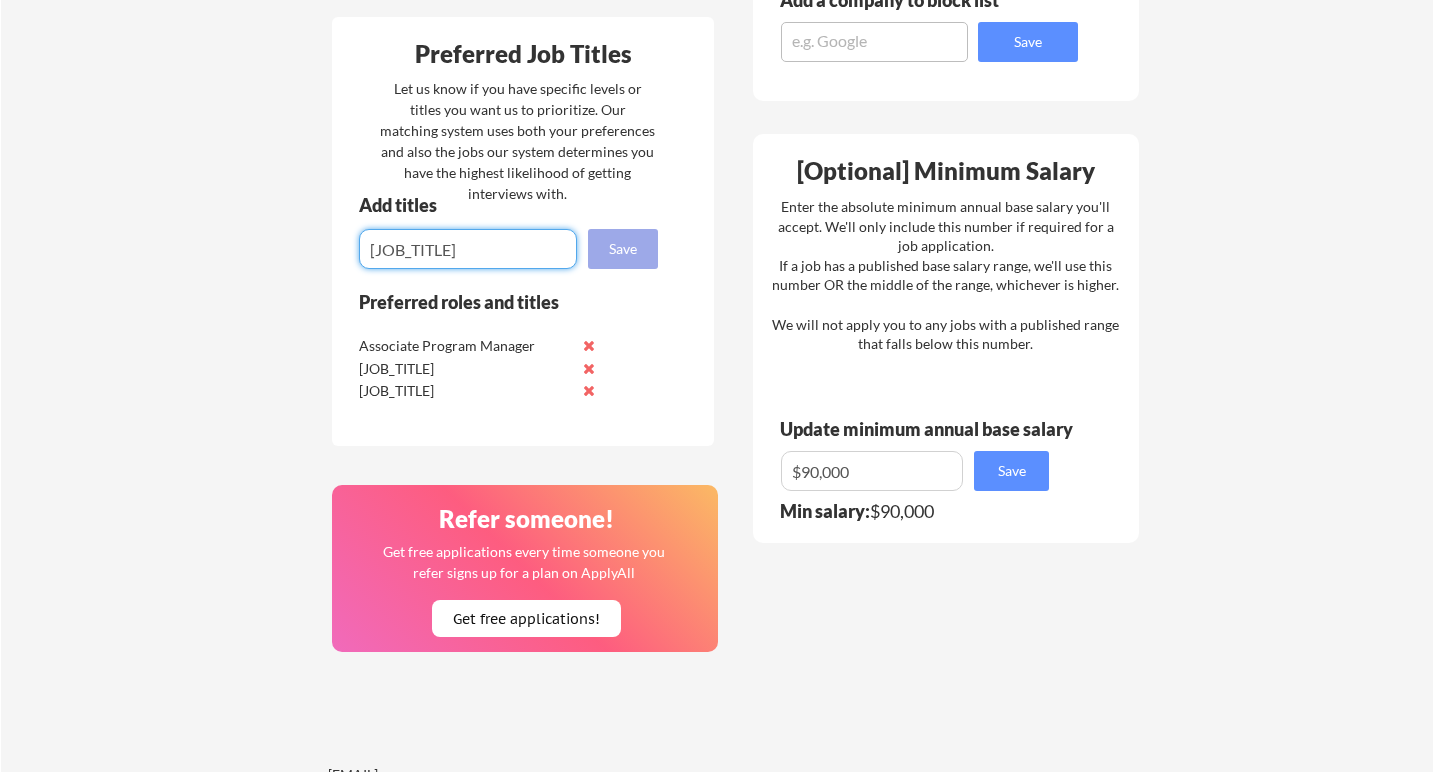 type on "Lead Strategist" 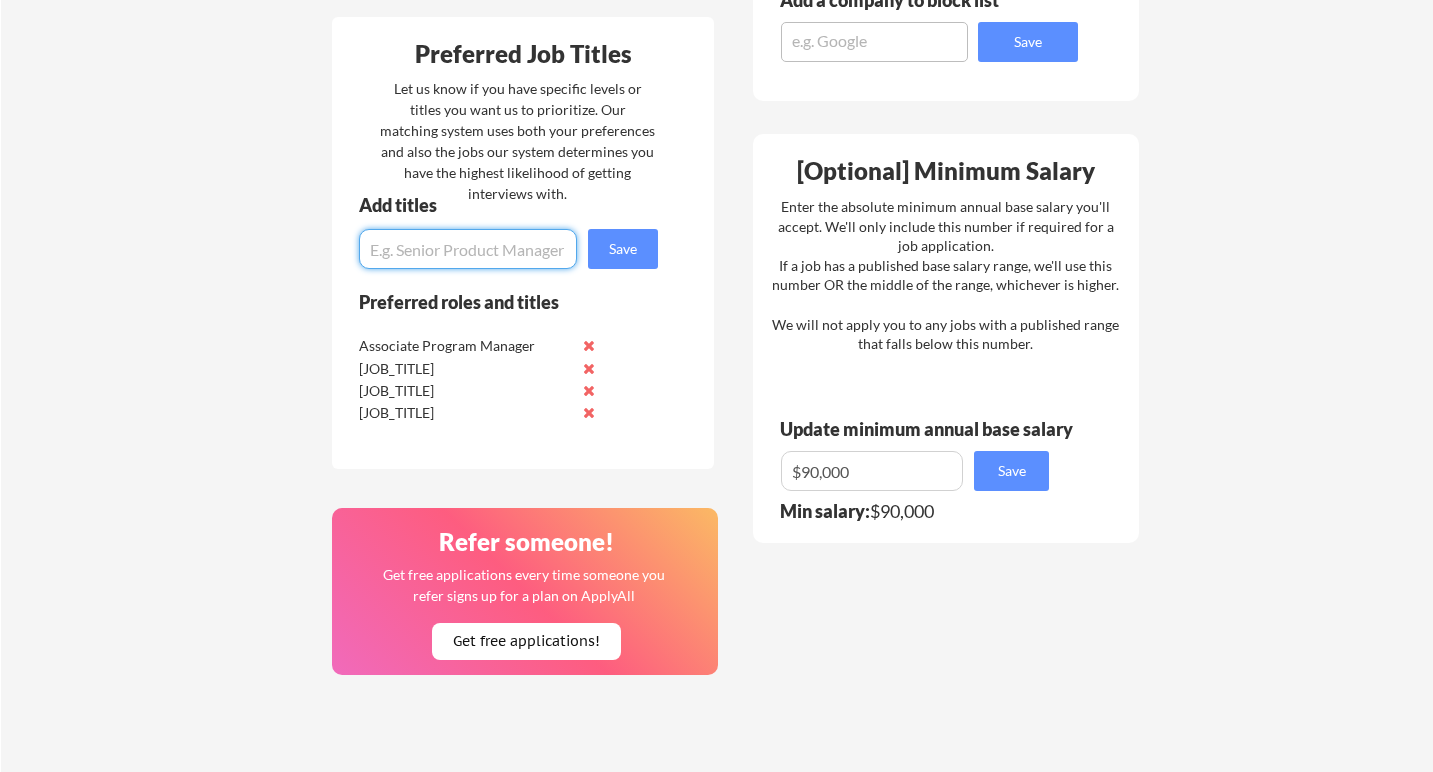paste on "Program Manager" 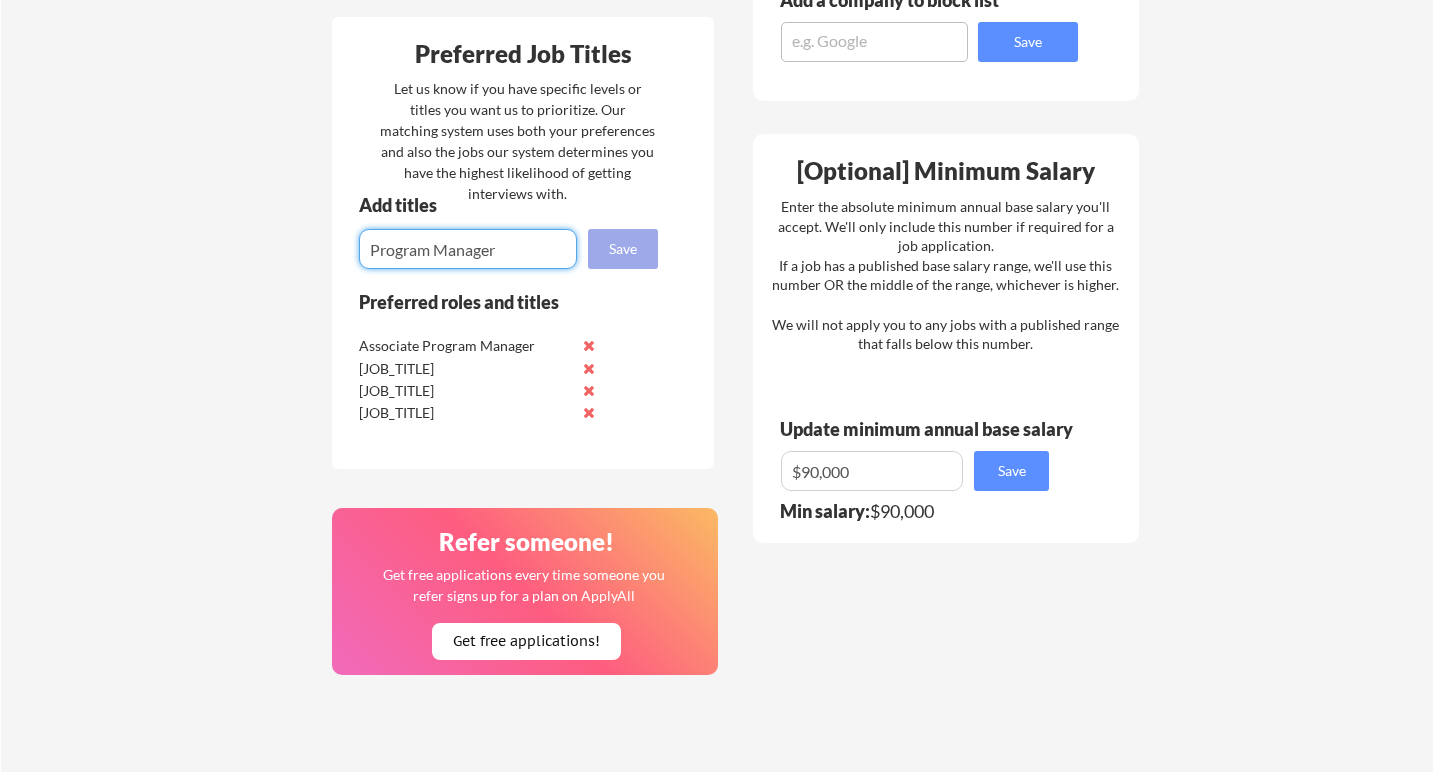 type on "Program Manager" 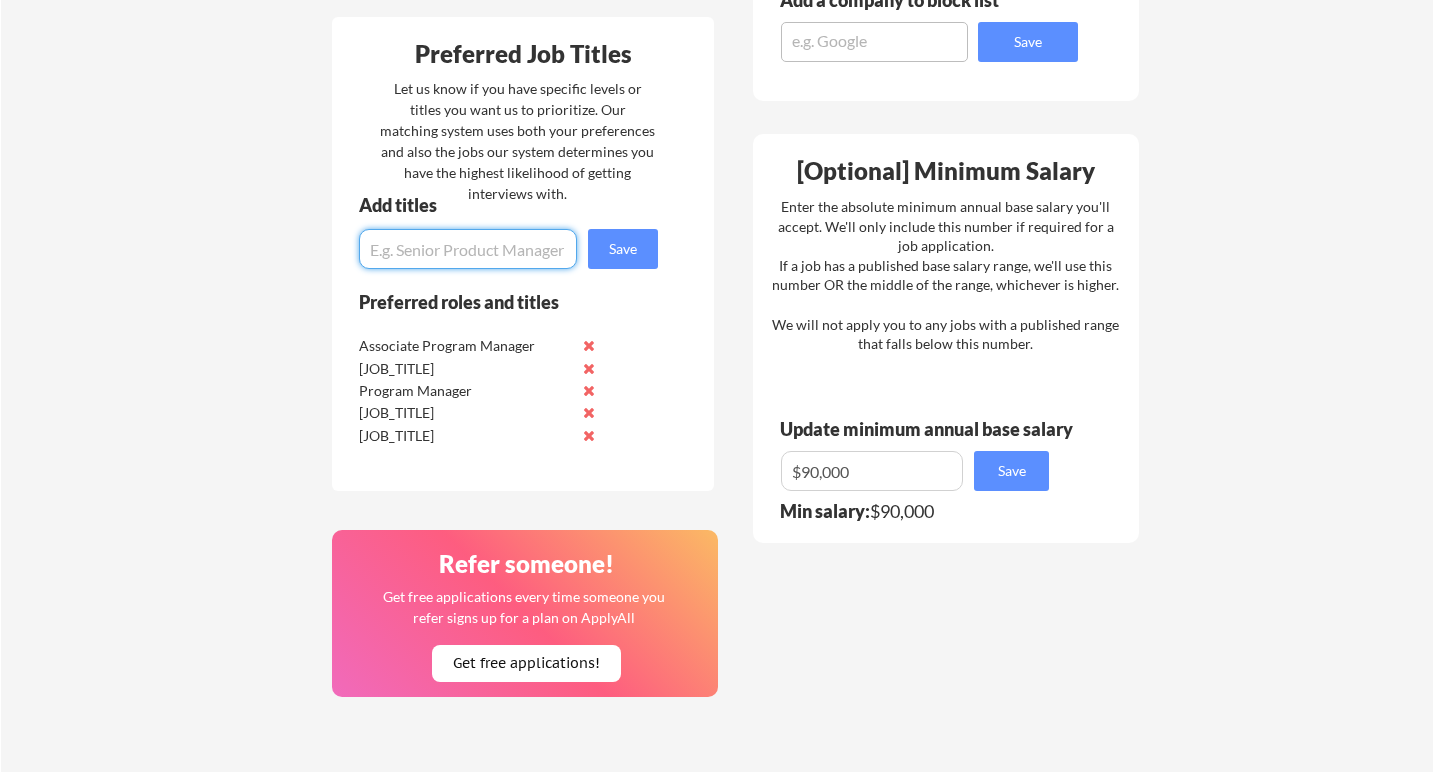 paste on "Marketing Strategy Lead" 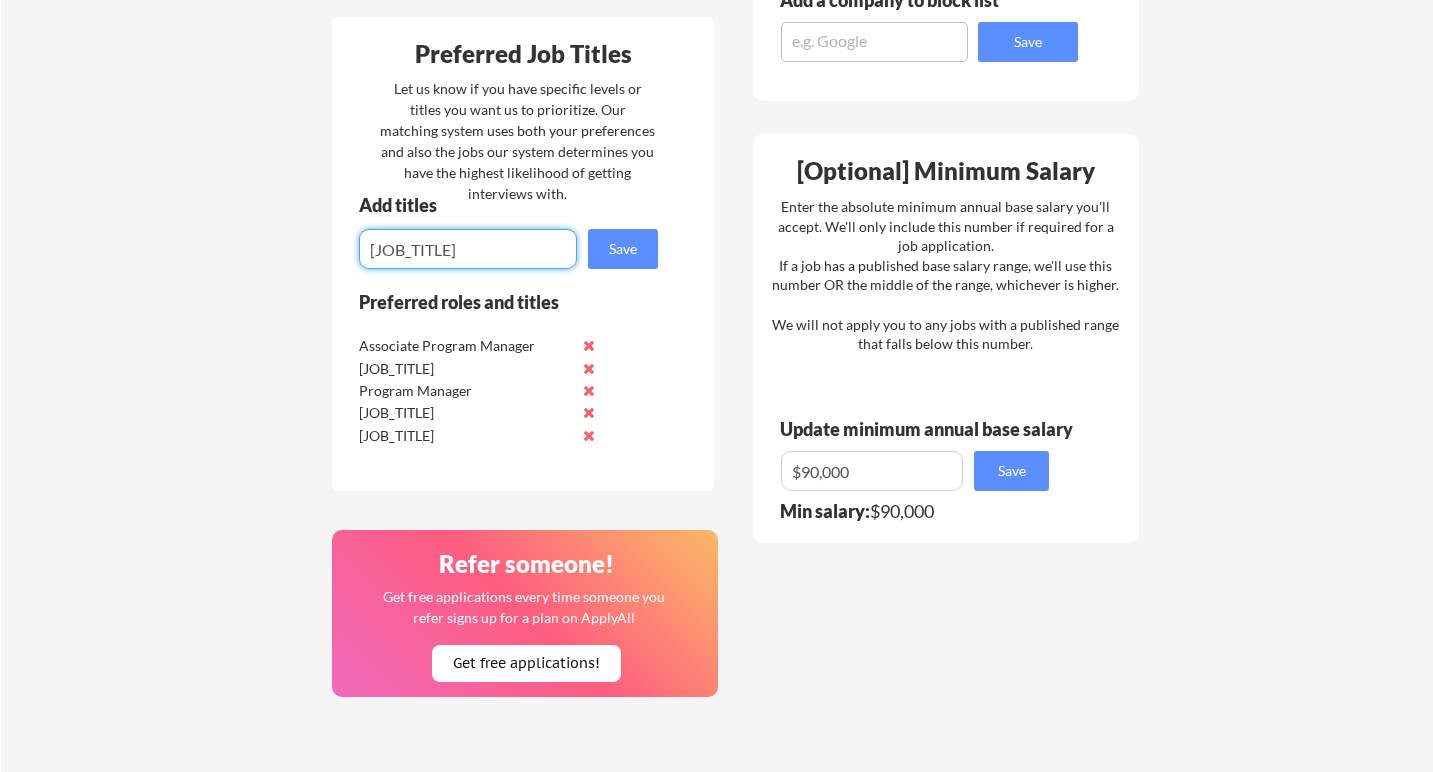 type on "Marketing Strategy Lead" 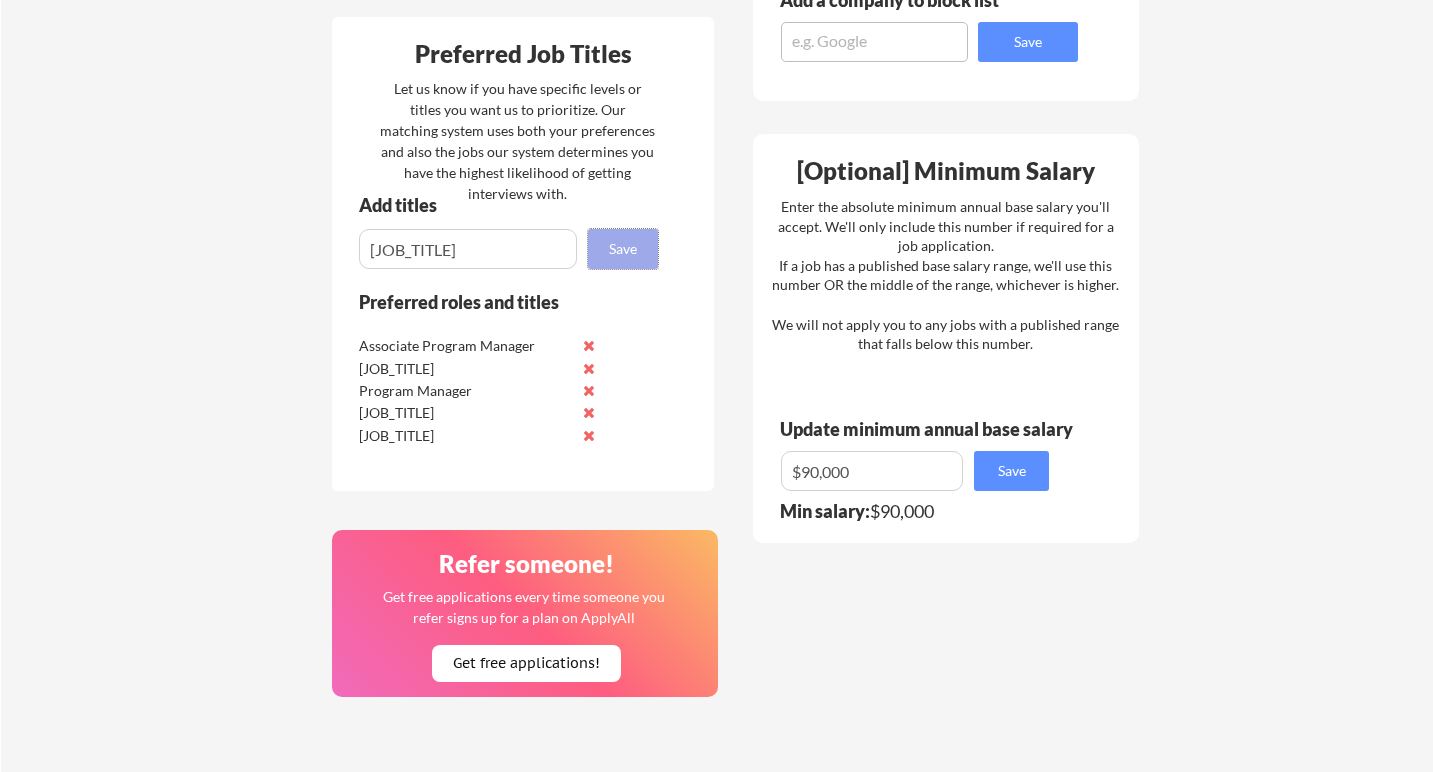 click on "Save" at bounding box center [623, 249] 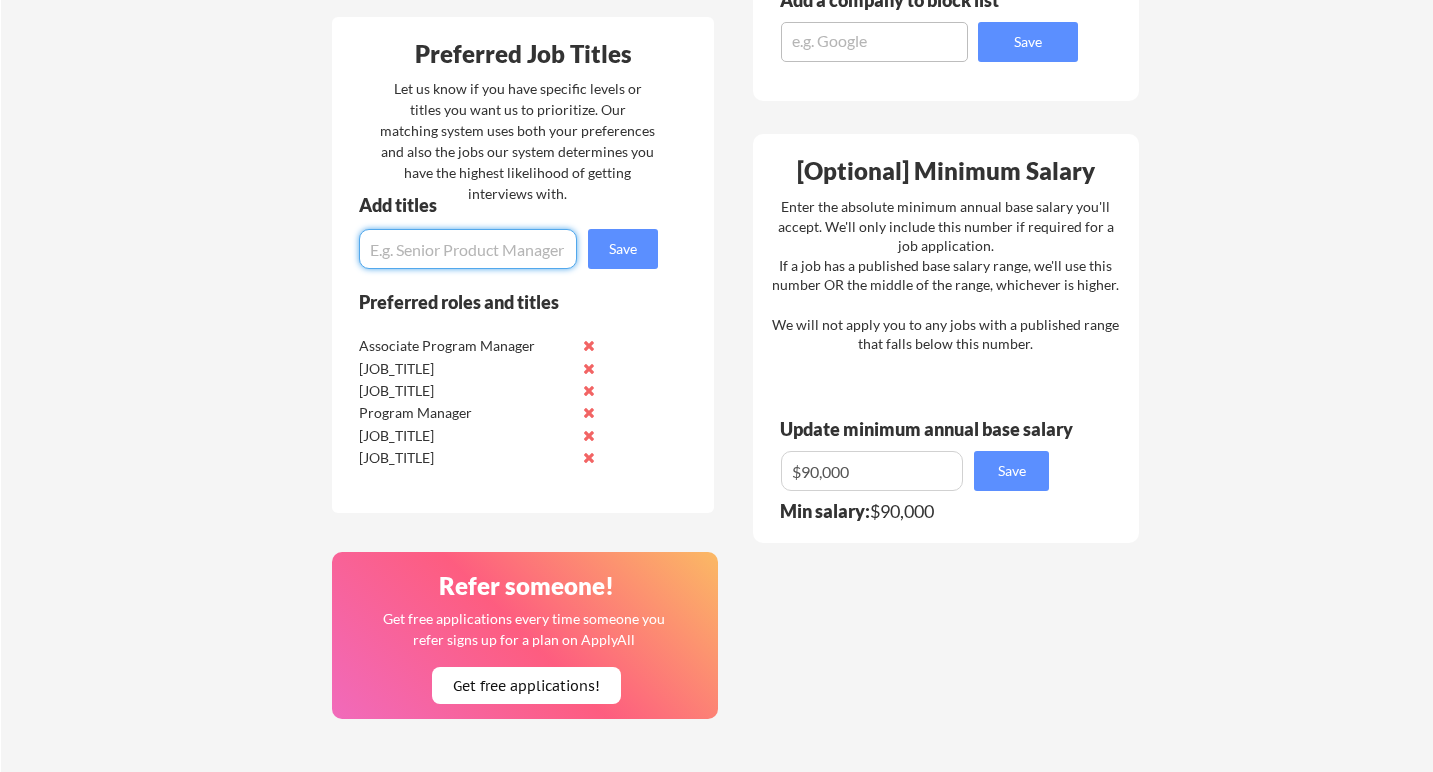 type on "S" 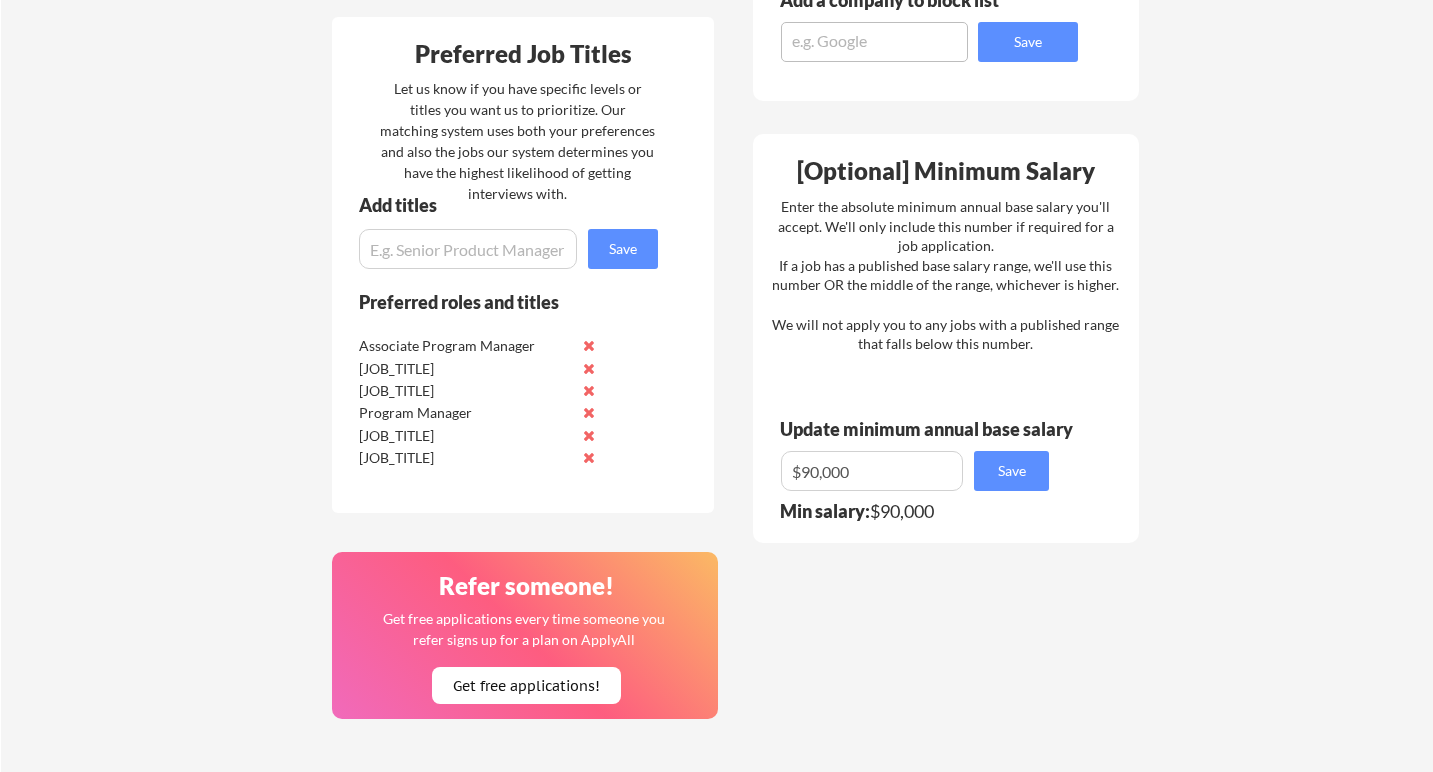 click at bounding box center (468, 249) 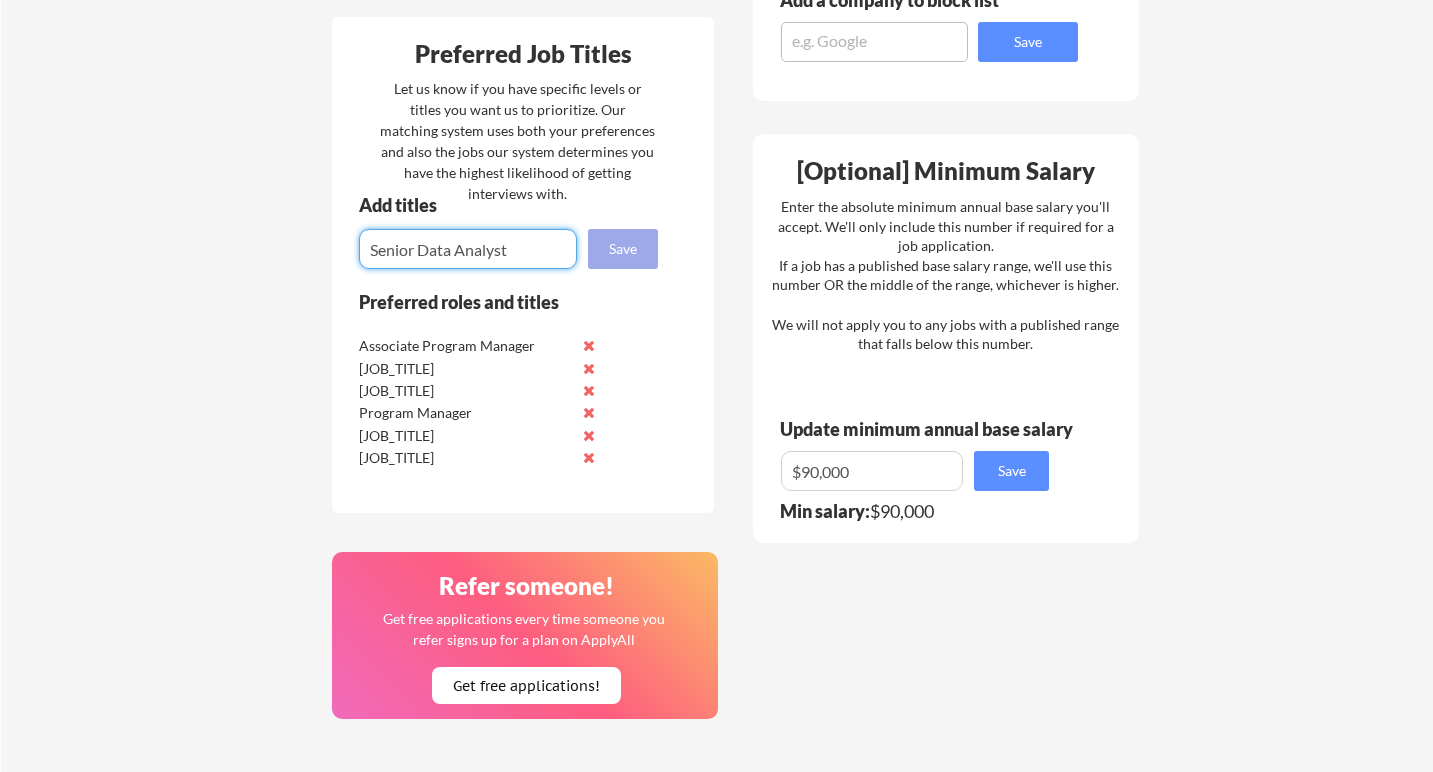 type on "Senior Data Analyst" 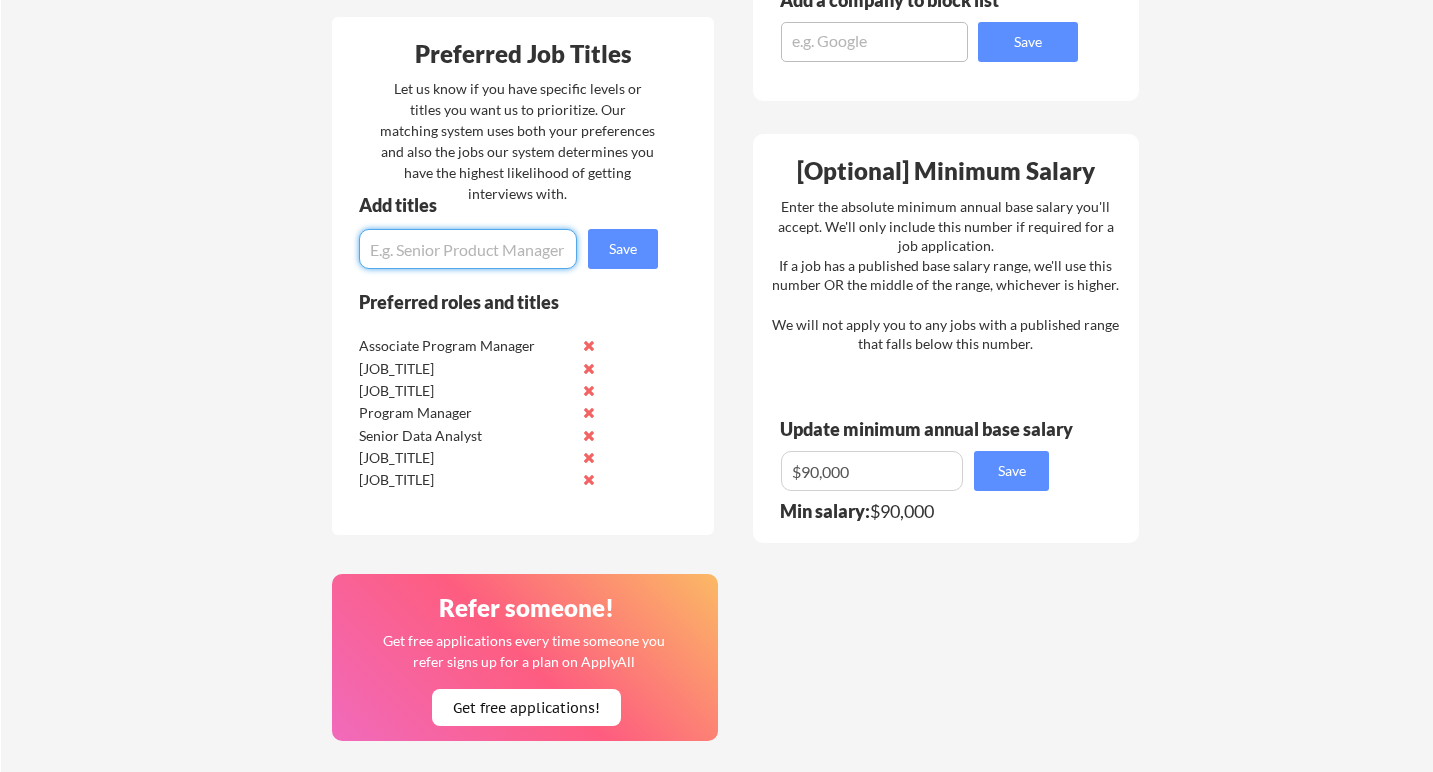 click at bounding box center [468, 249] 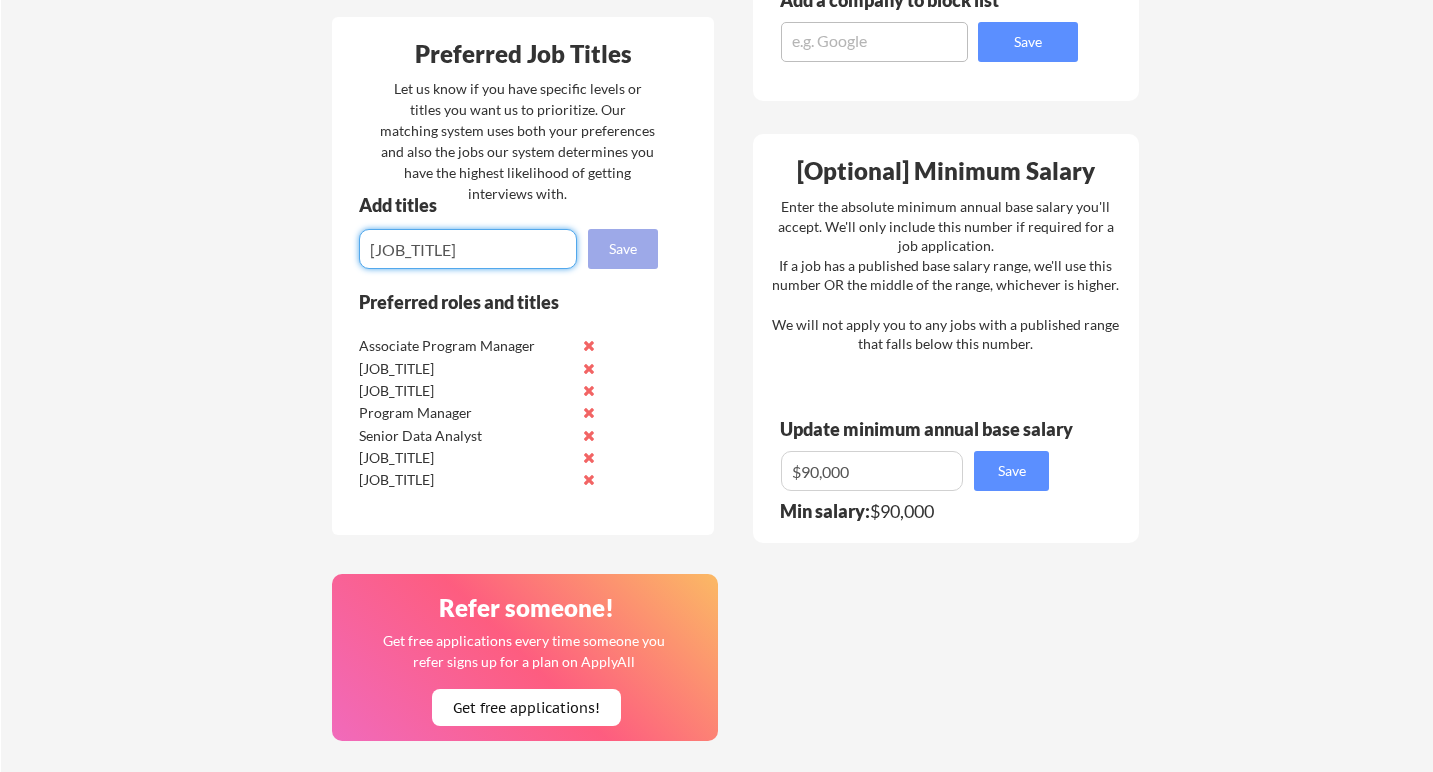 type on "Strategy Manager" 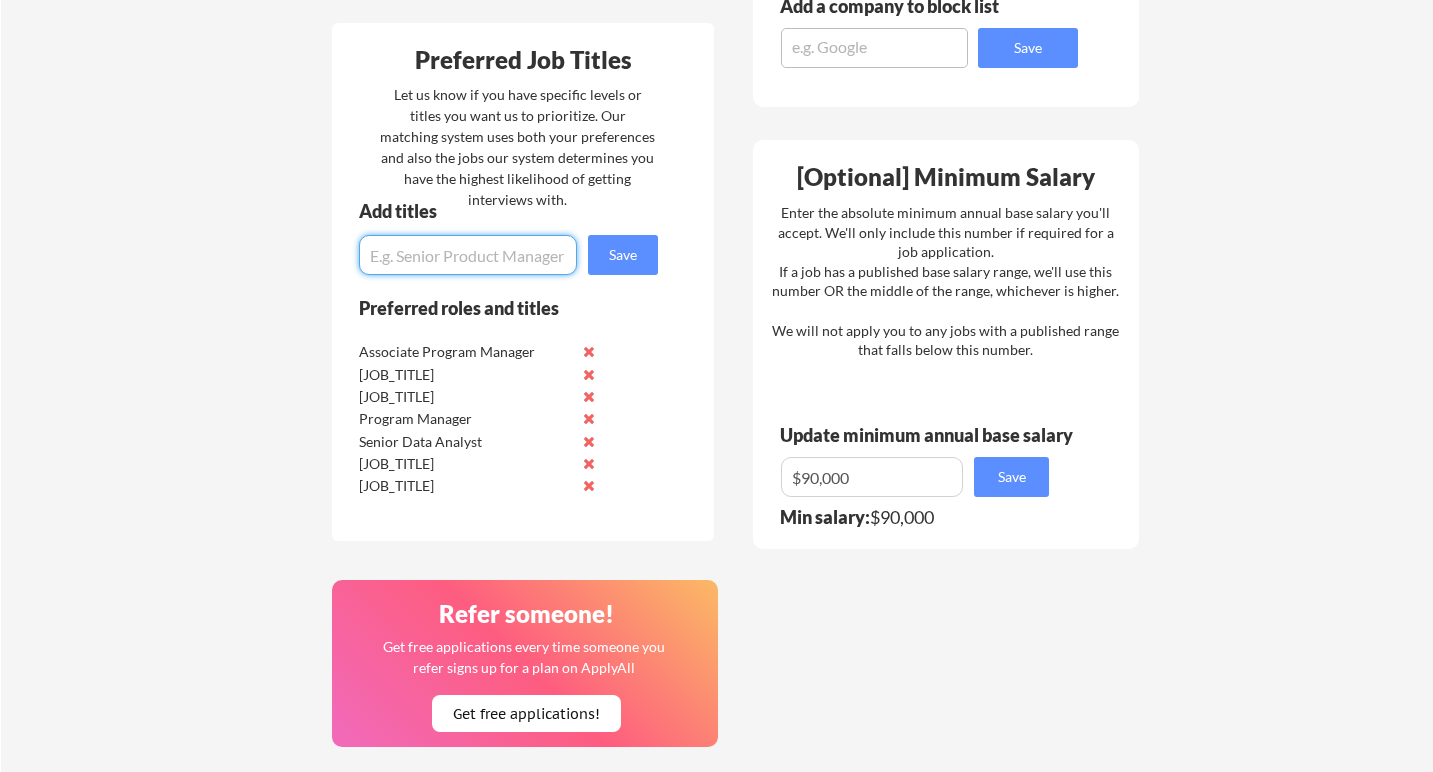 scroll, scrollTop: 593, scrollLeft: 0, axis: vertical 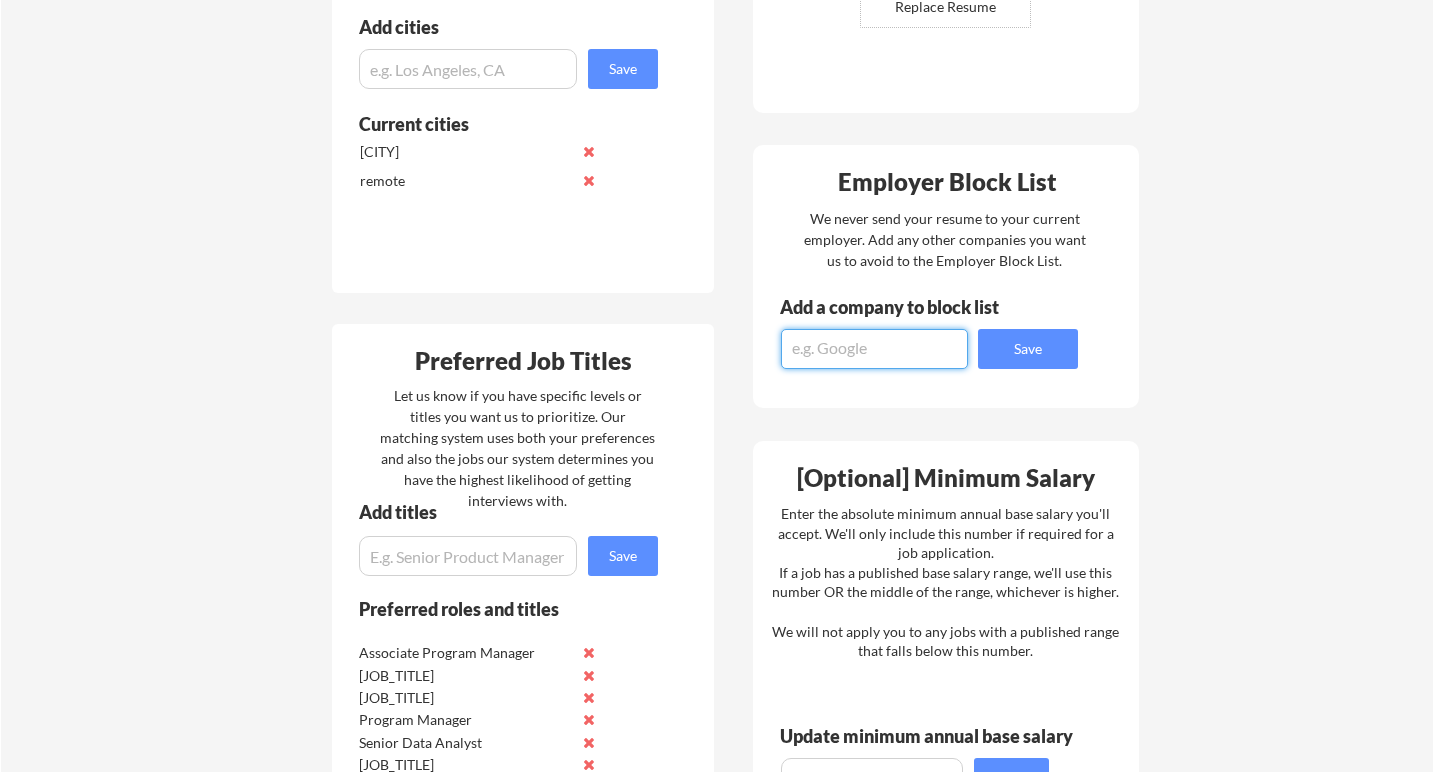 click at bounding box center [874, 349] 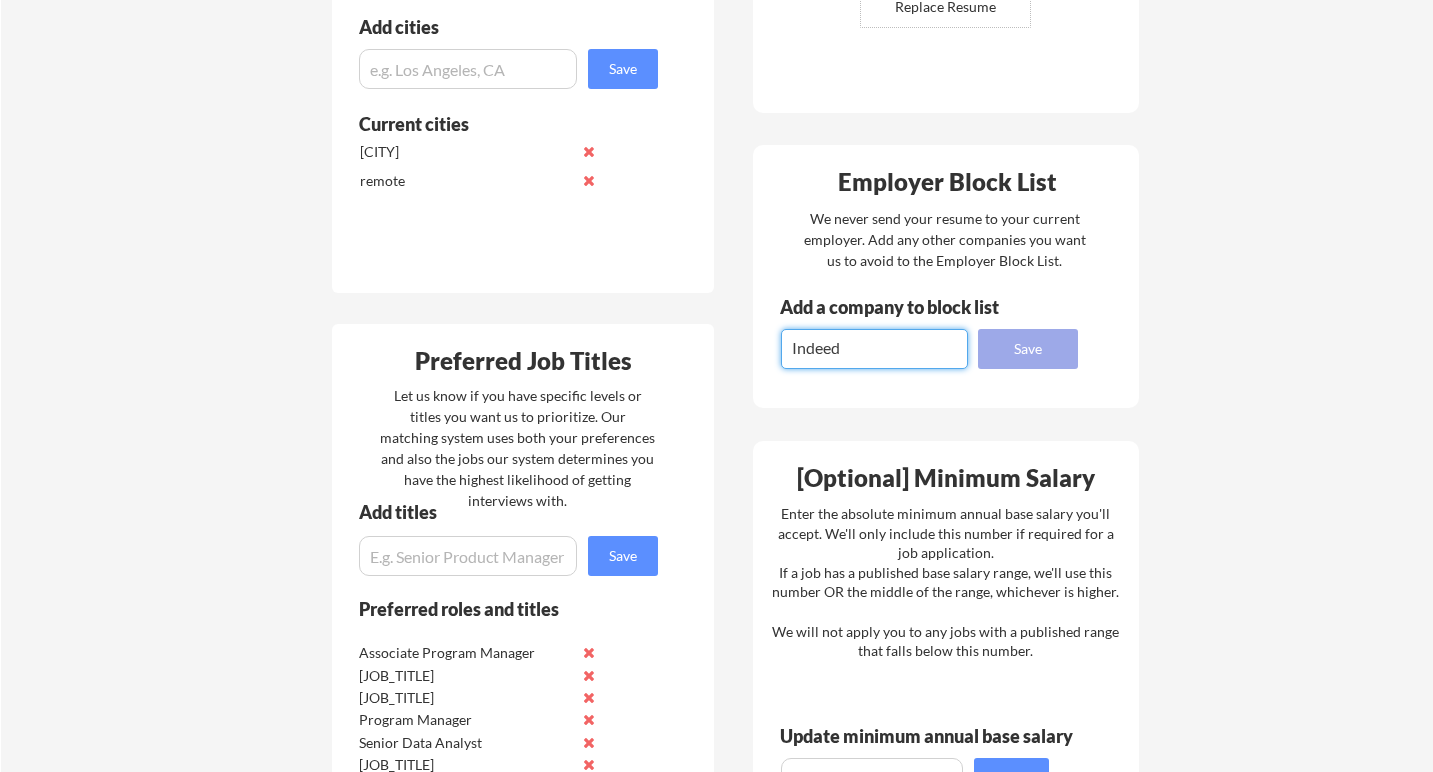 type on "Indeed" 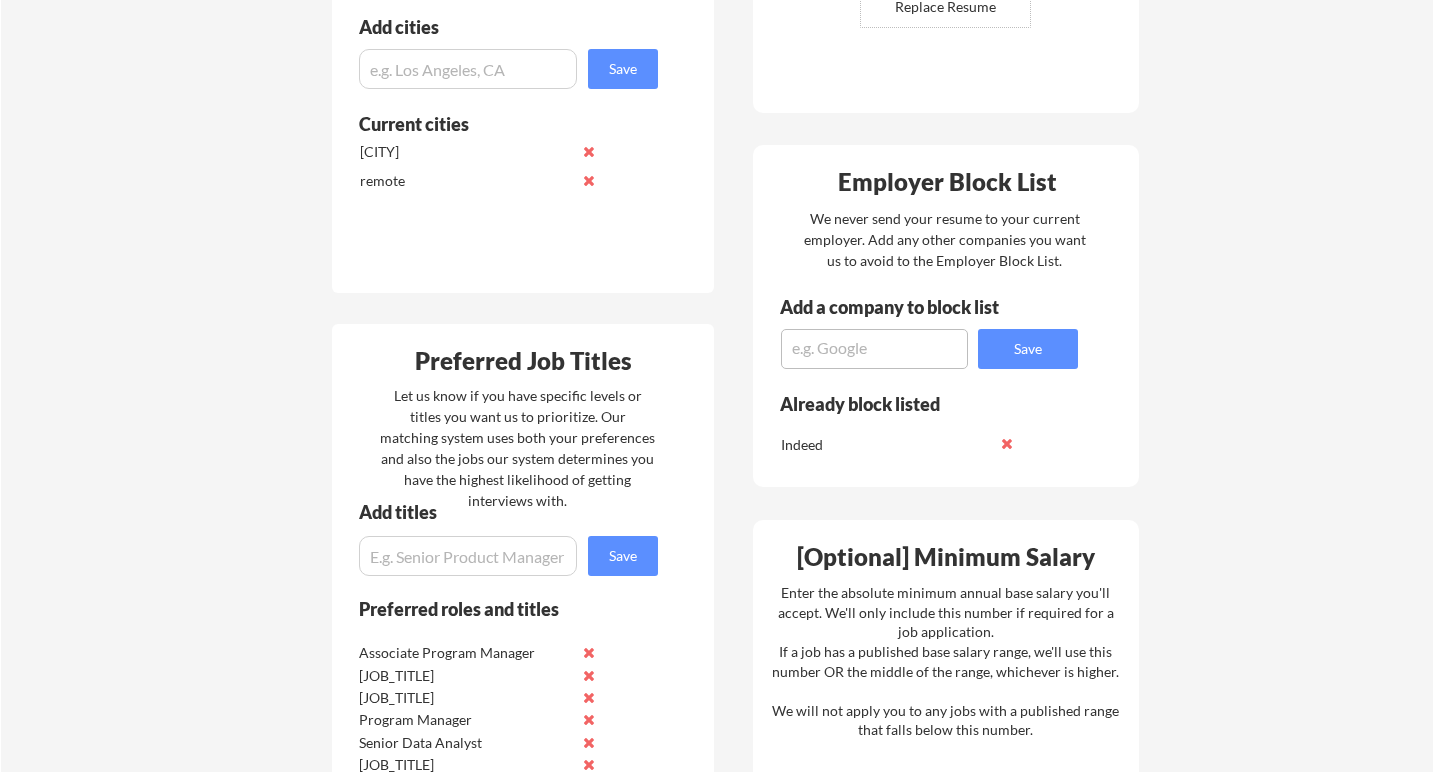 click at bounding box center [874, 349] 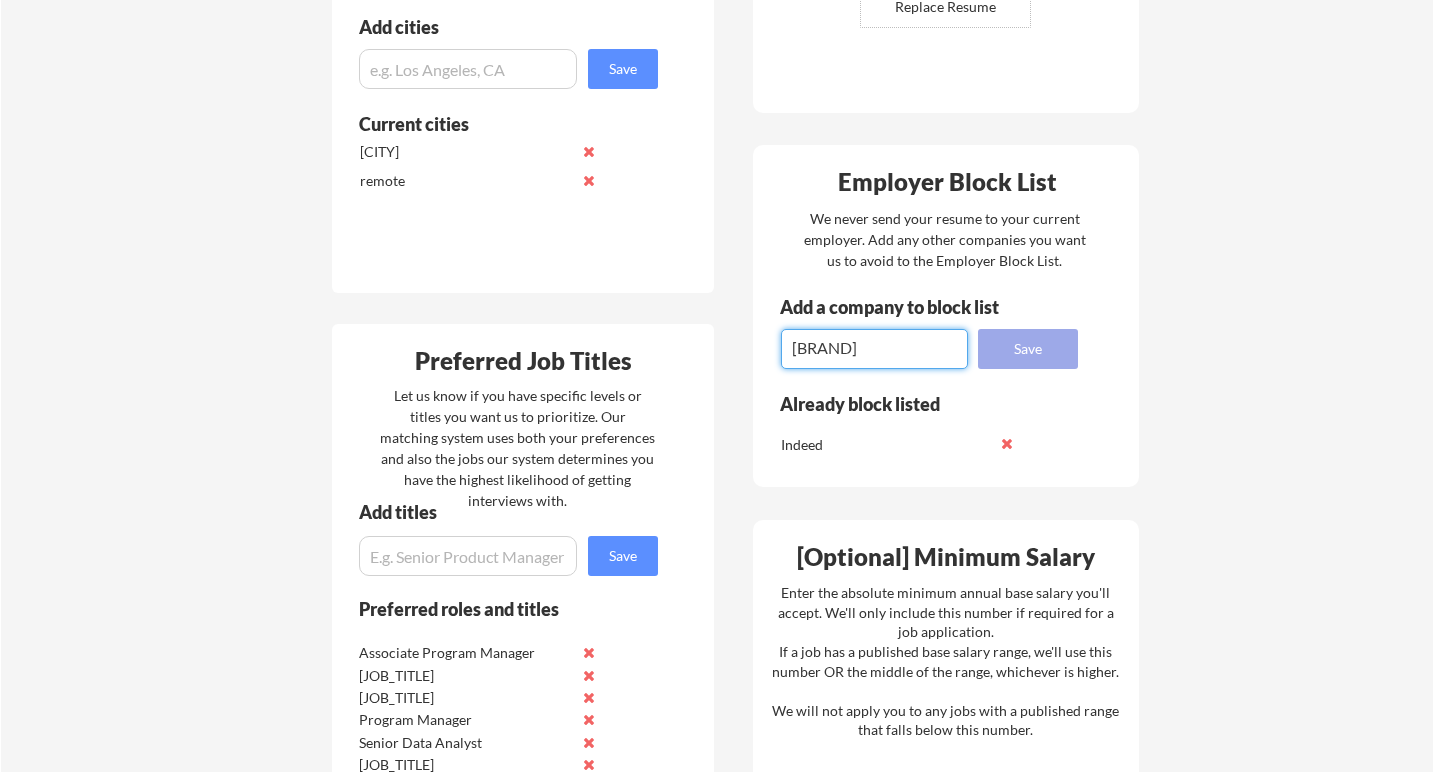 type on "Payscale" 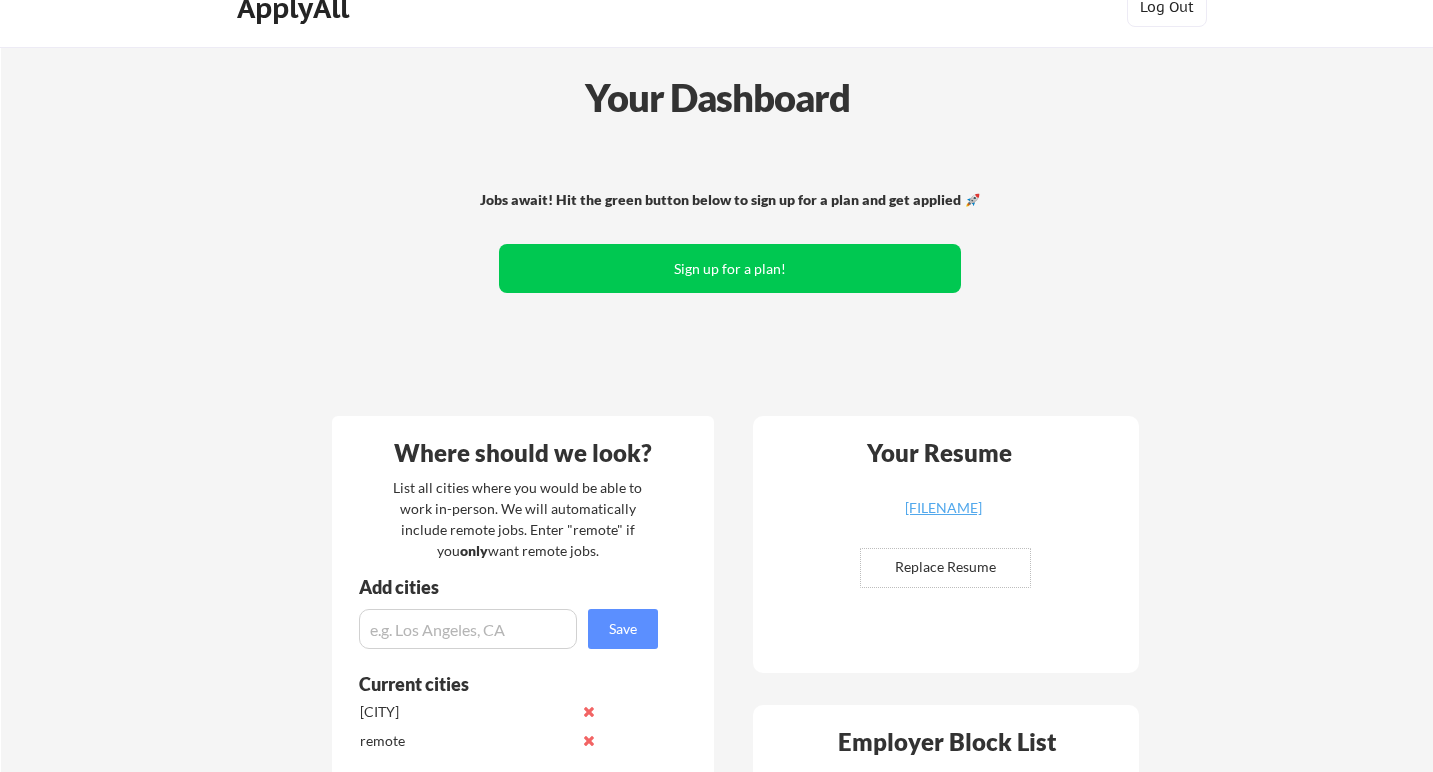 scroll, scrollTop: 0, scrollLeft: 0, axis: both 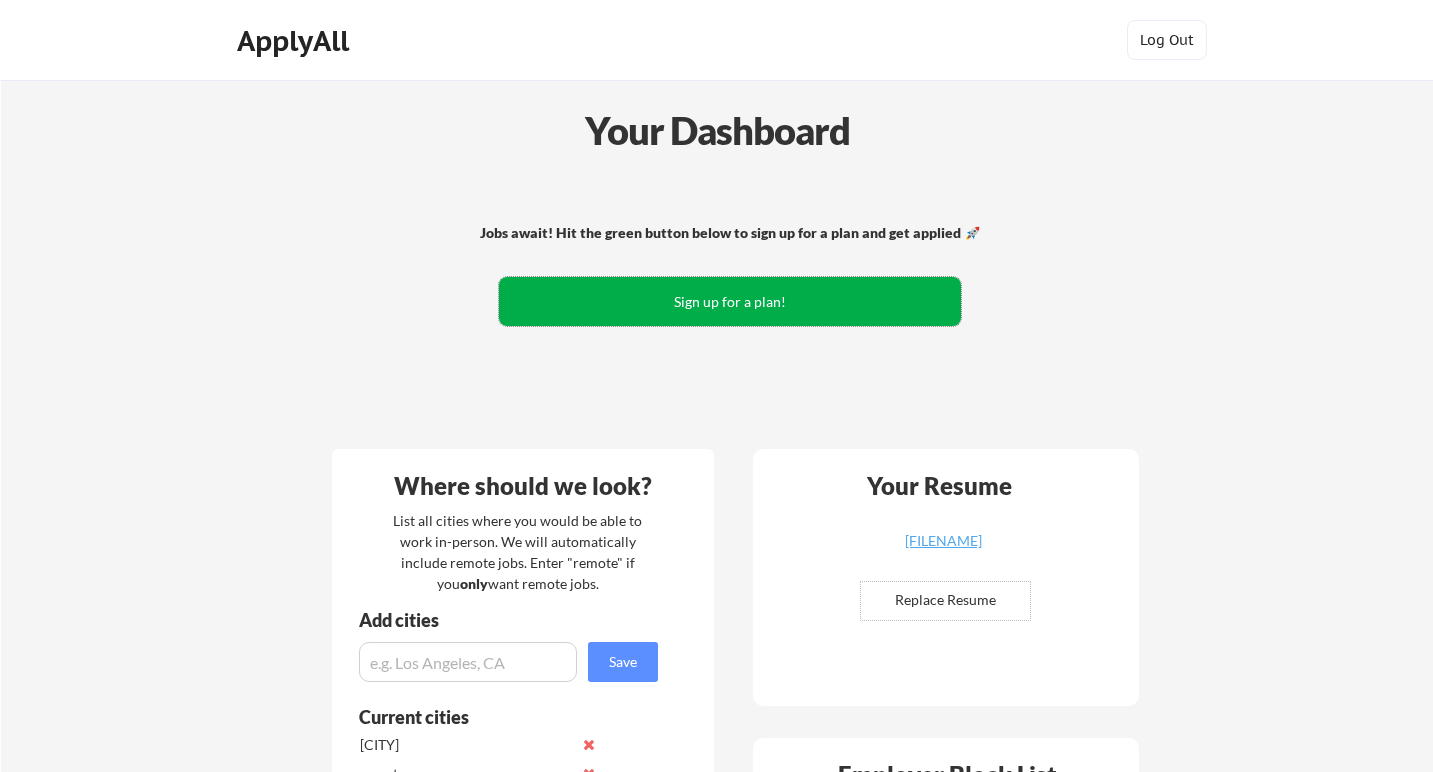 click on "Sign up for a plan!" at bounding box center [730, 301] 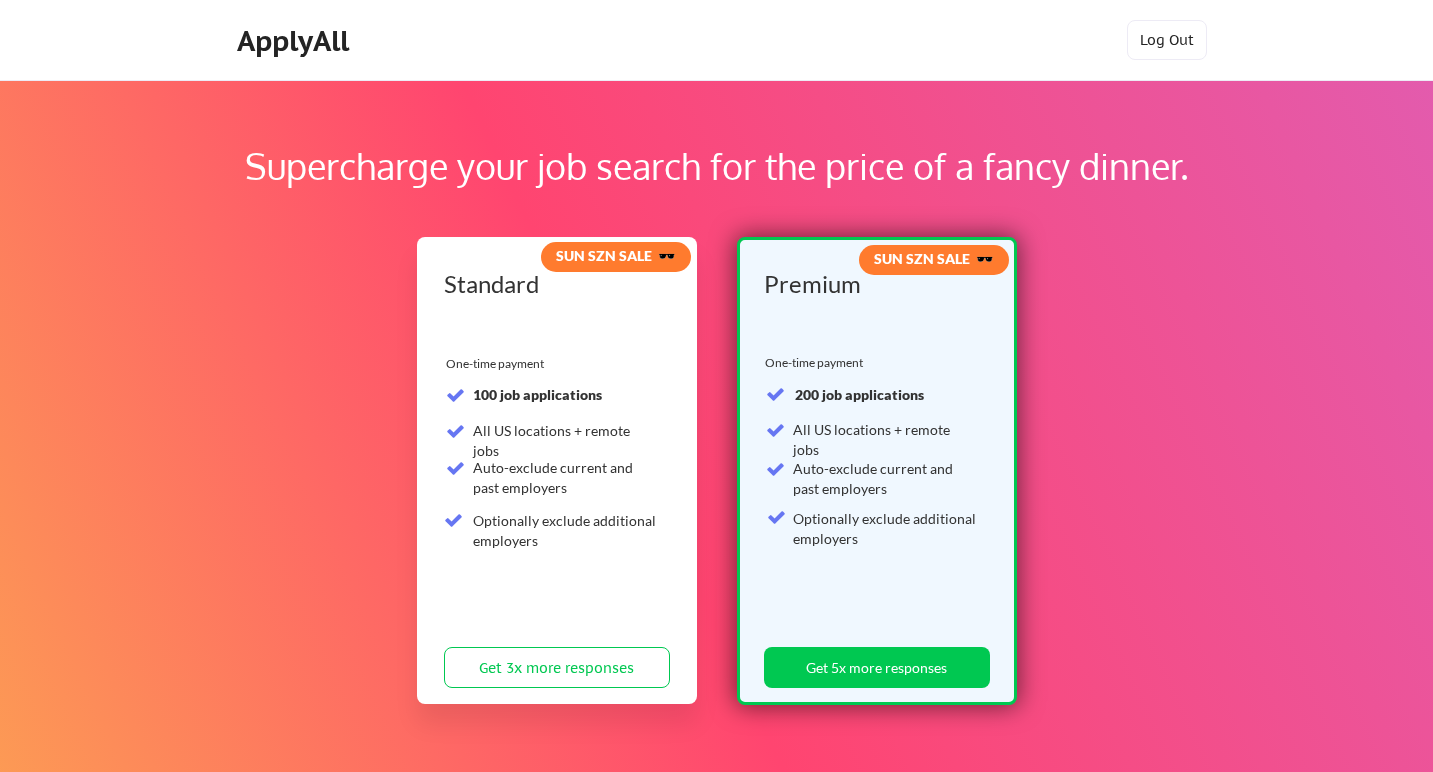 scroll, scrollTop: 0, scrollLeft: 0, axis: both 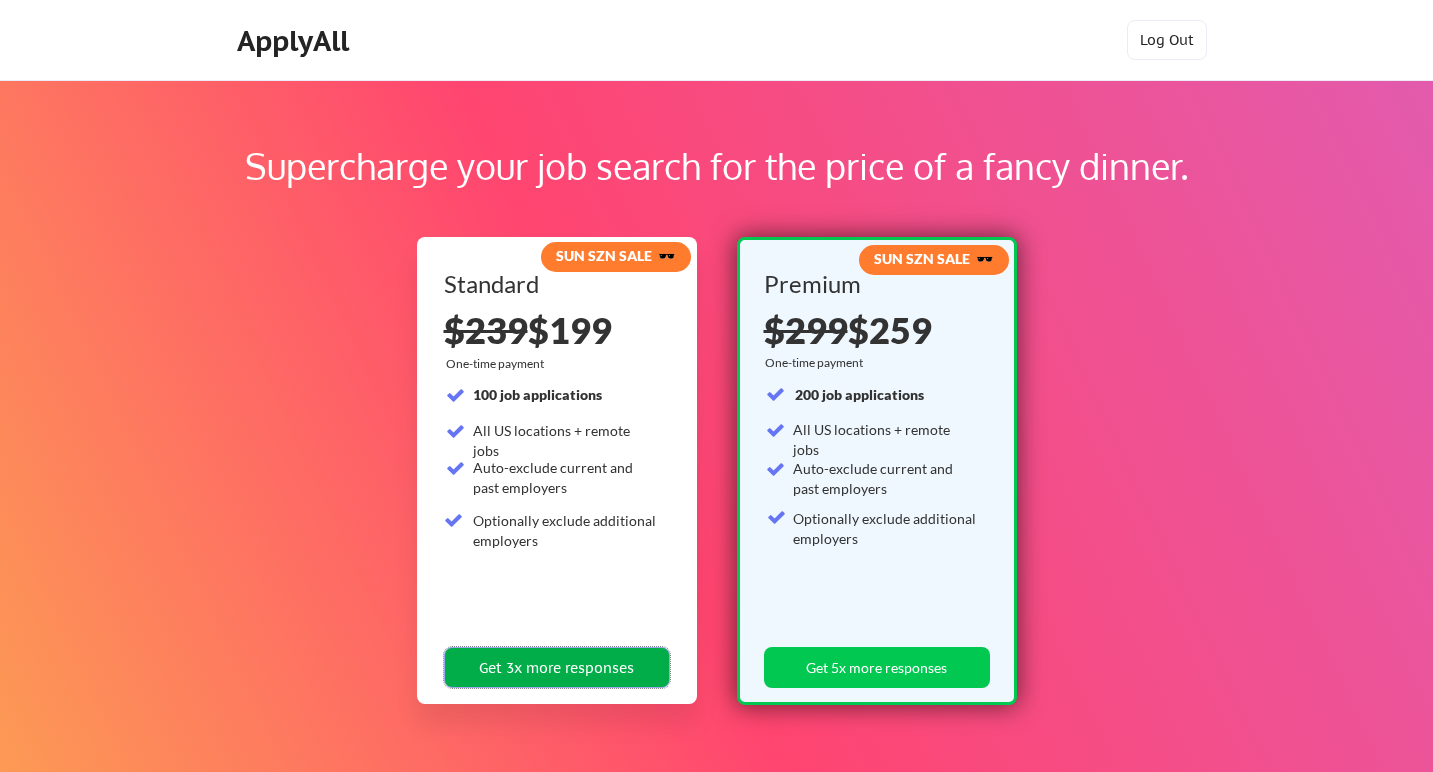 click on "Get 3x more responses" at bounding box center [557, 667] 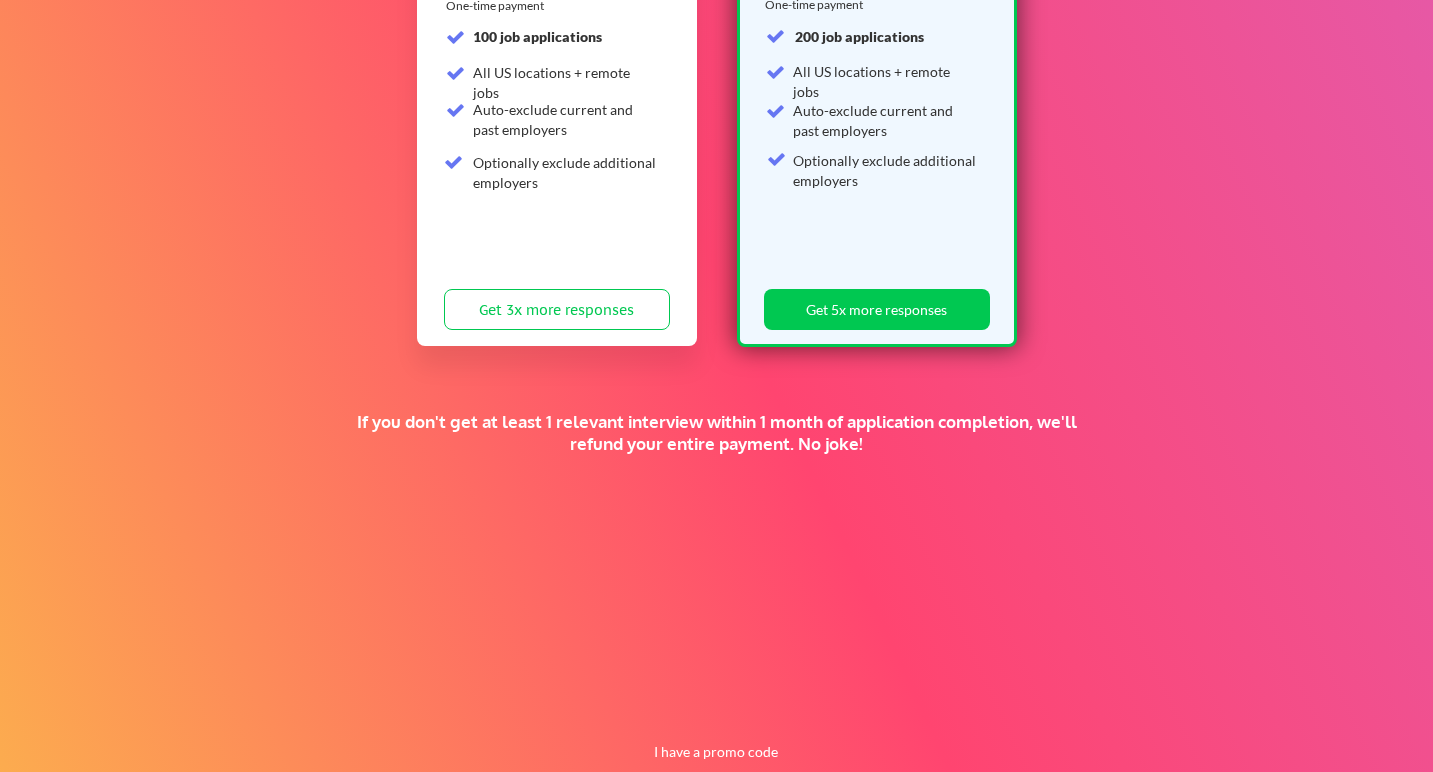 scroll, scrollTop: 401, scrollLeft: 0, axis: vertical 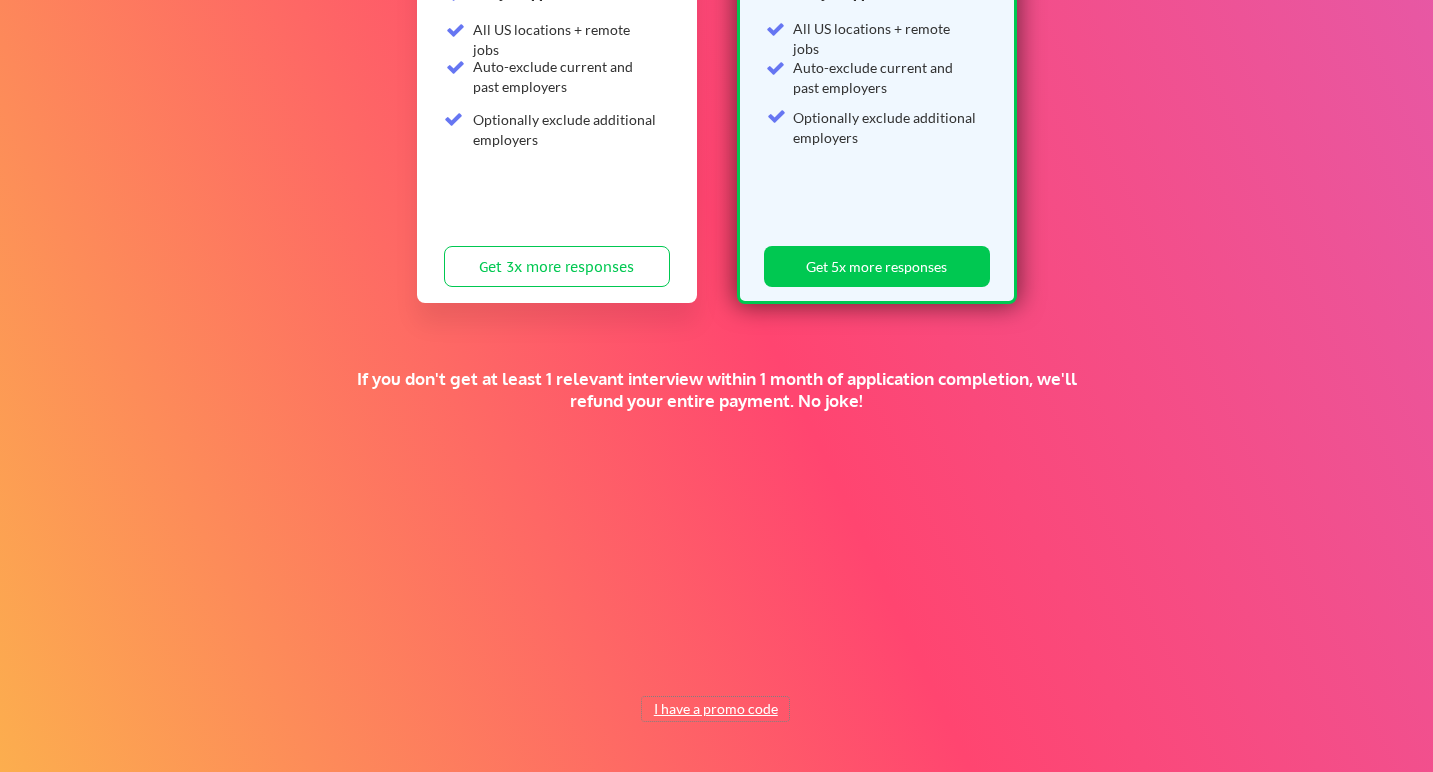 click on "I have a promo code" at bounding box center [715, 709] 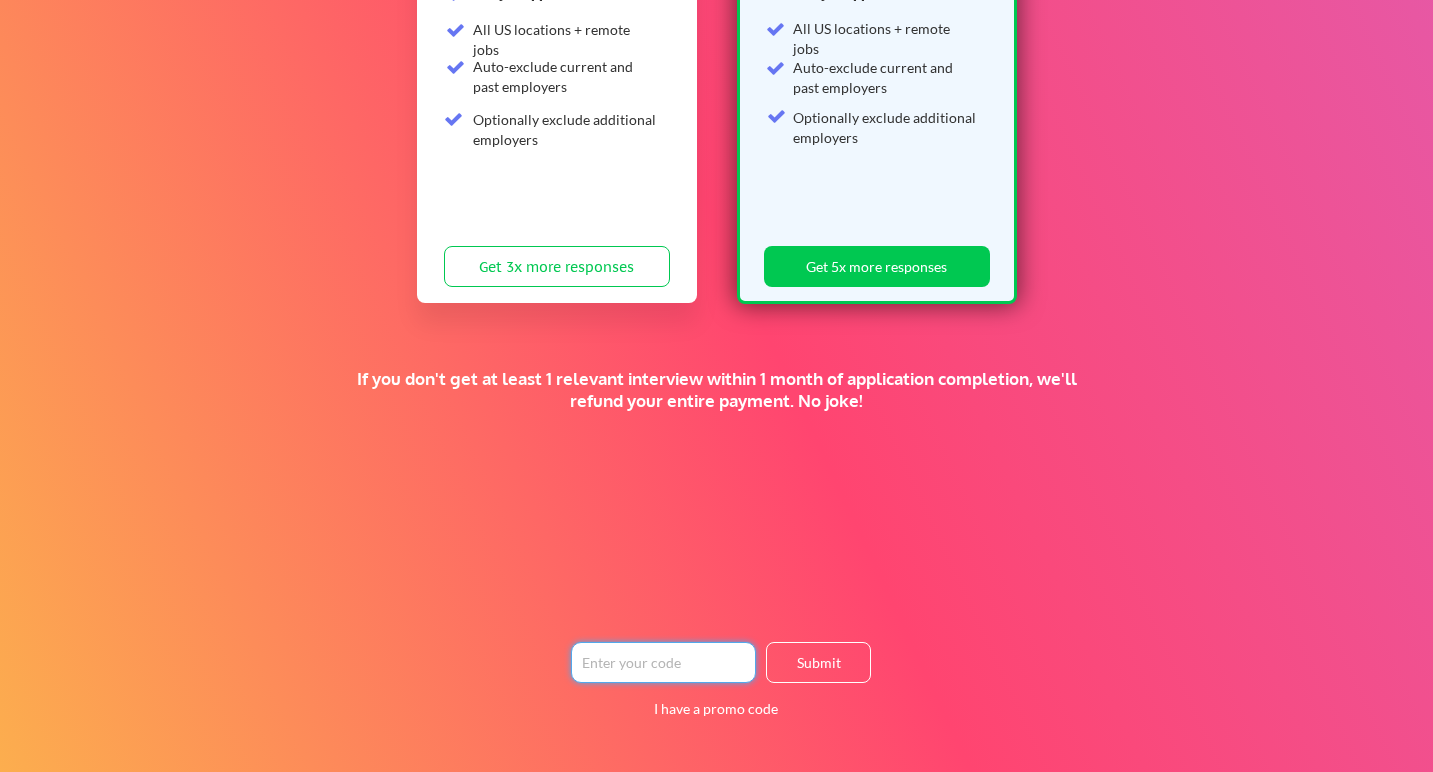 click at bounding box center [663, 662] 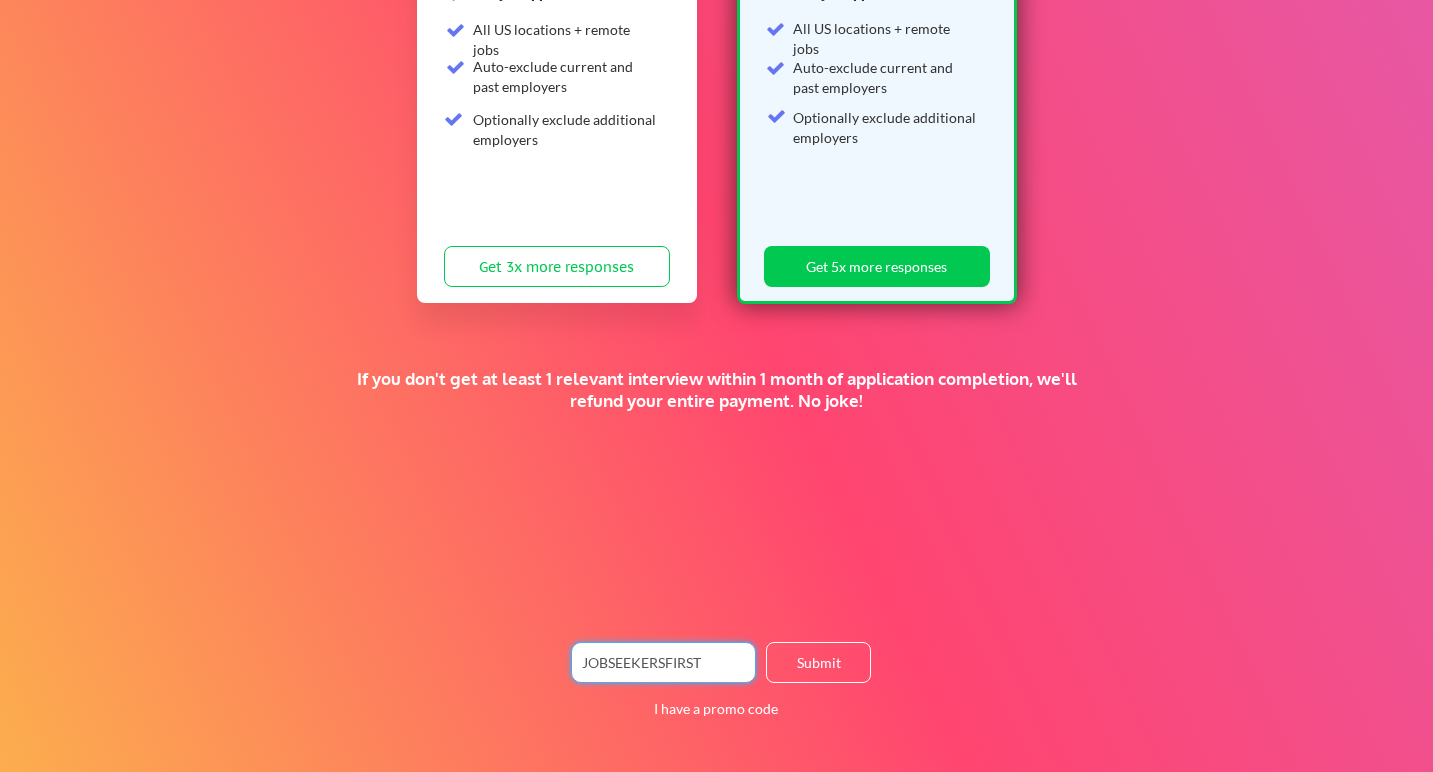 type on "JOBSEEKERSFIRST" 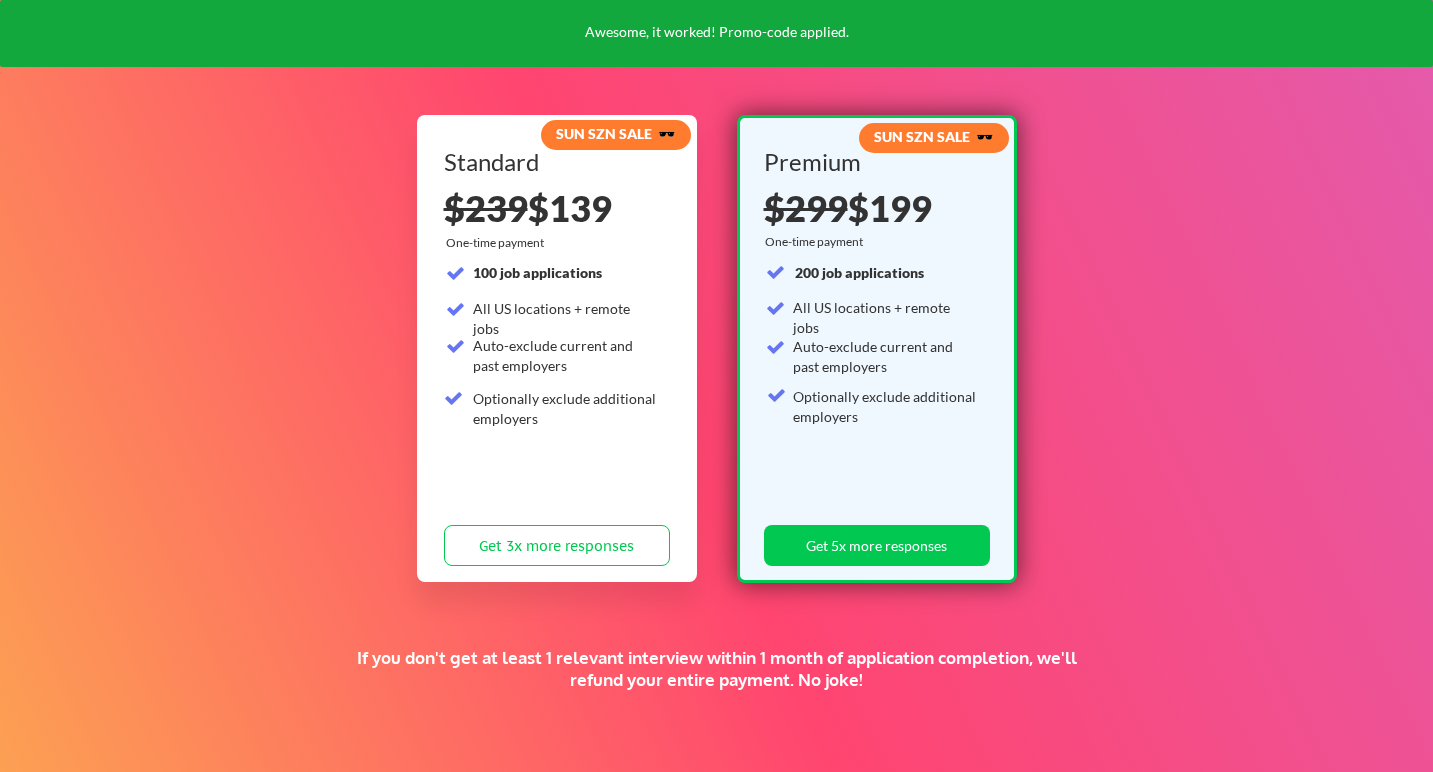 scroll, scrollTop: 0, scrollLeft: 0, axis: both 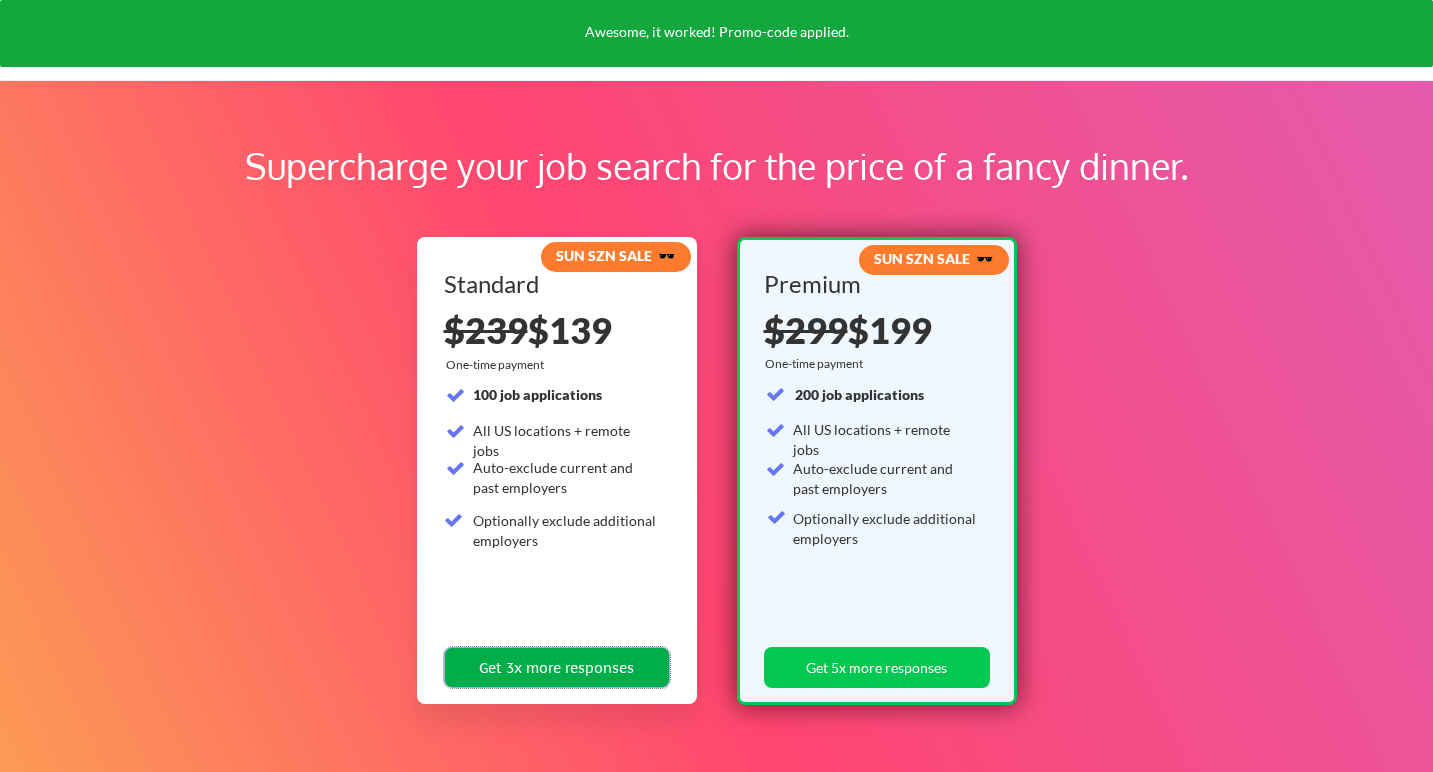 click on "Get 3x more responses" at bounding box center [557, 667] 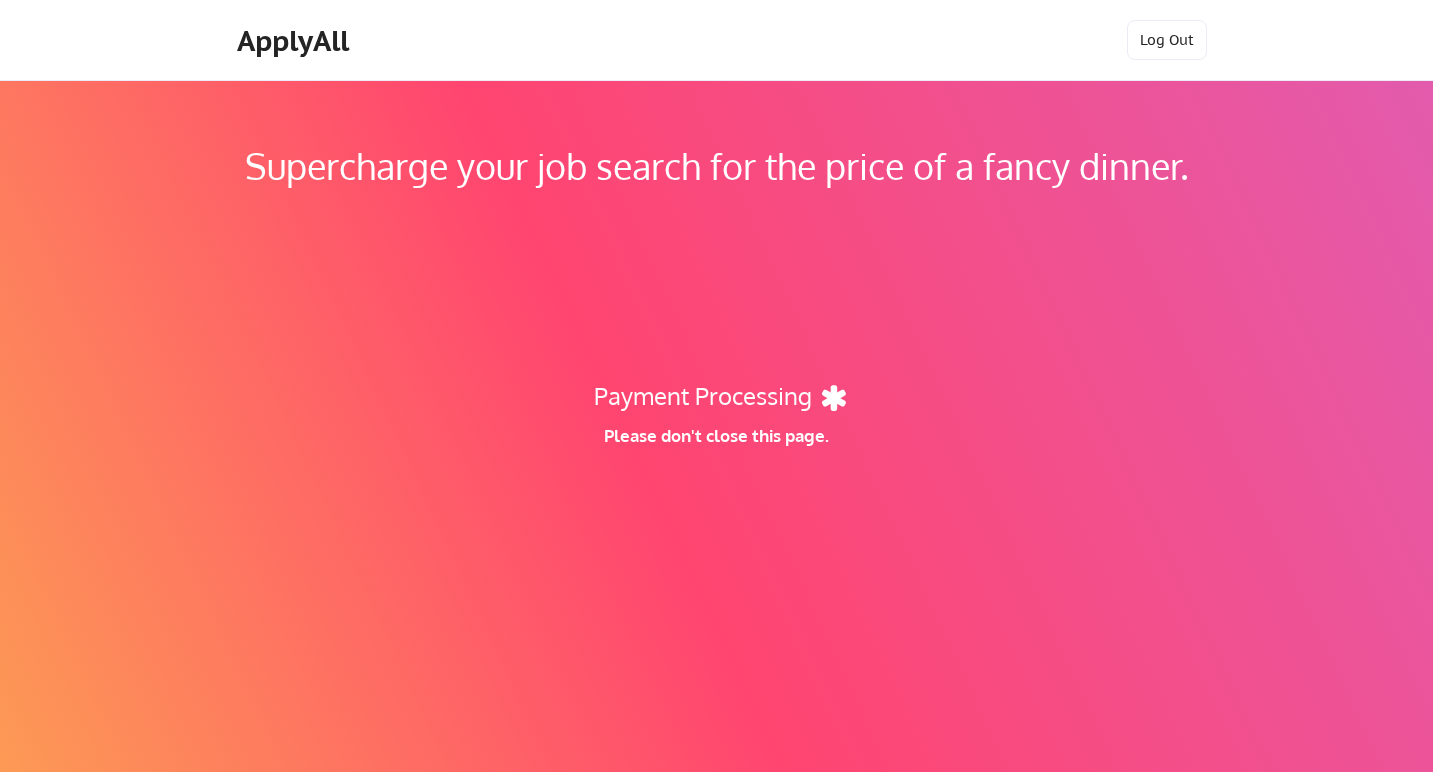 scroll, scrollTop: 0, scrollLeft: 0, axis: both 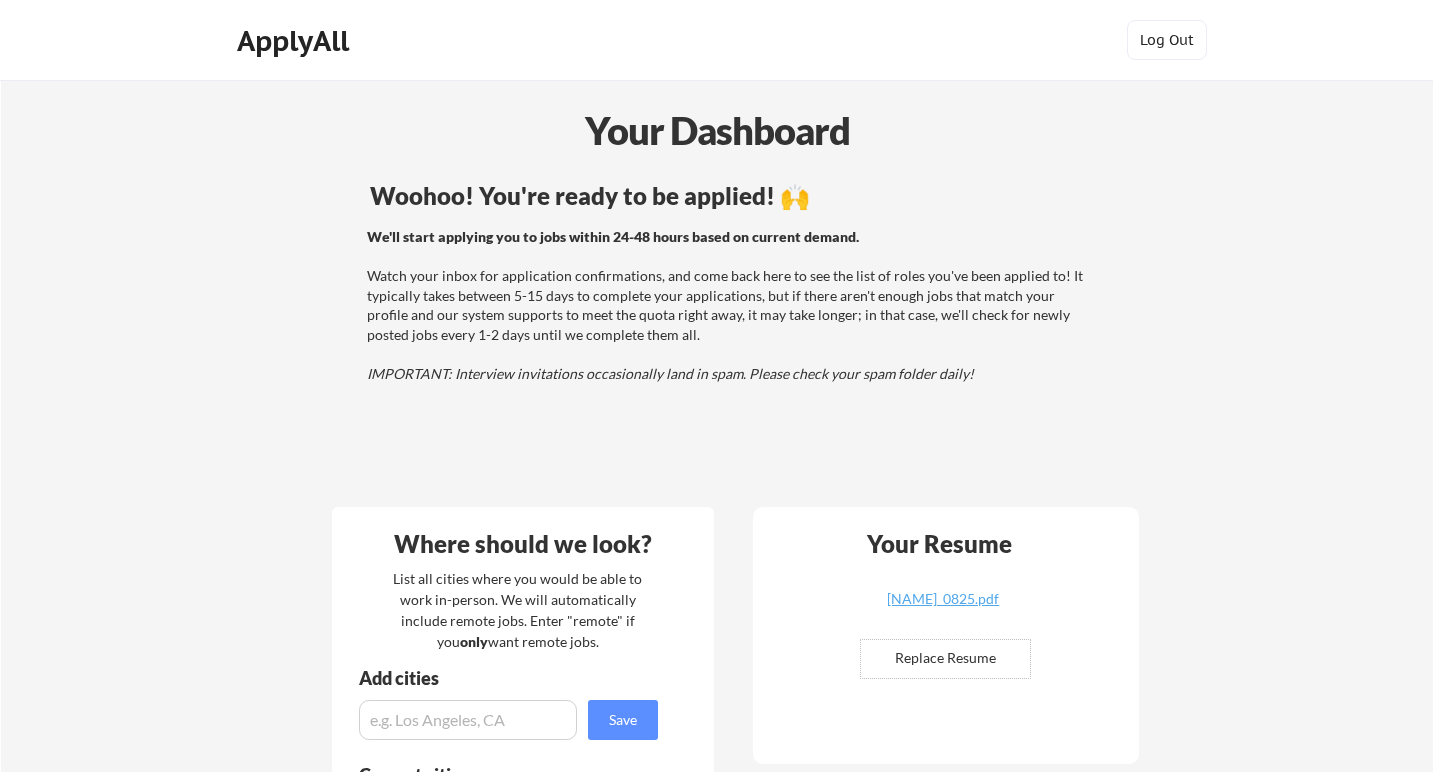 click on "ApplyAll" at bounding box center (296, 41) 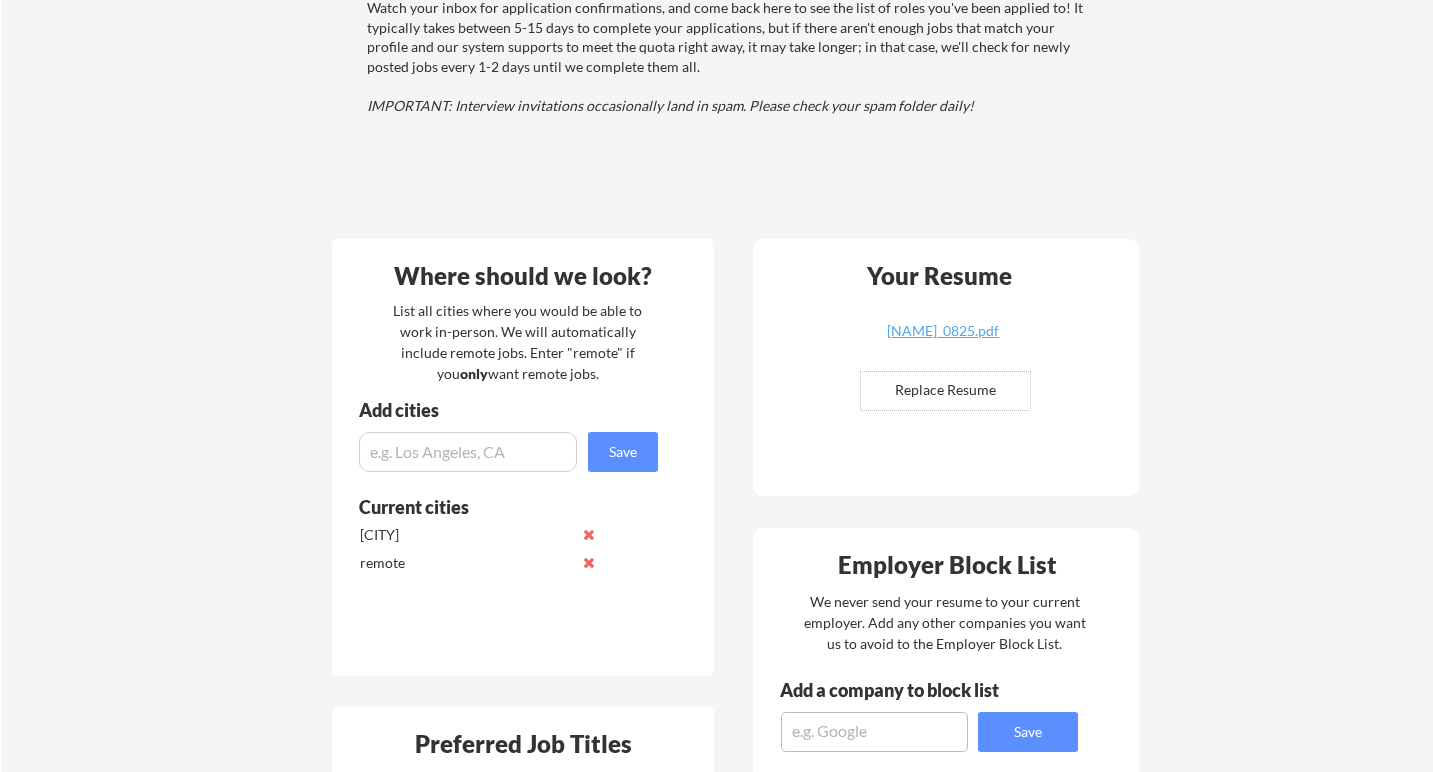 scroll, scrollTop: 0, scrollLeft: 0, axis: both 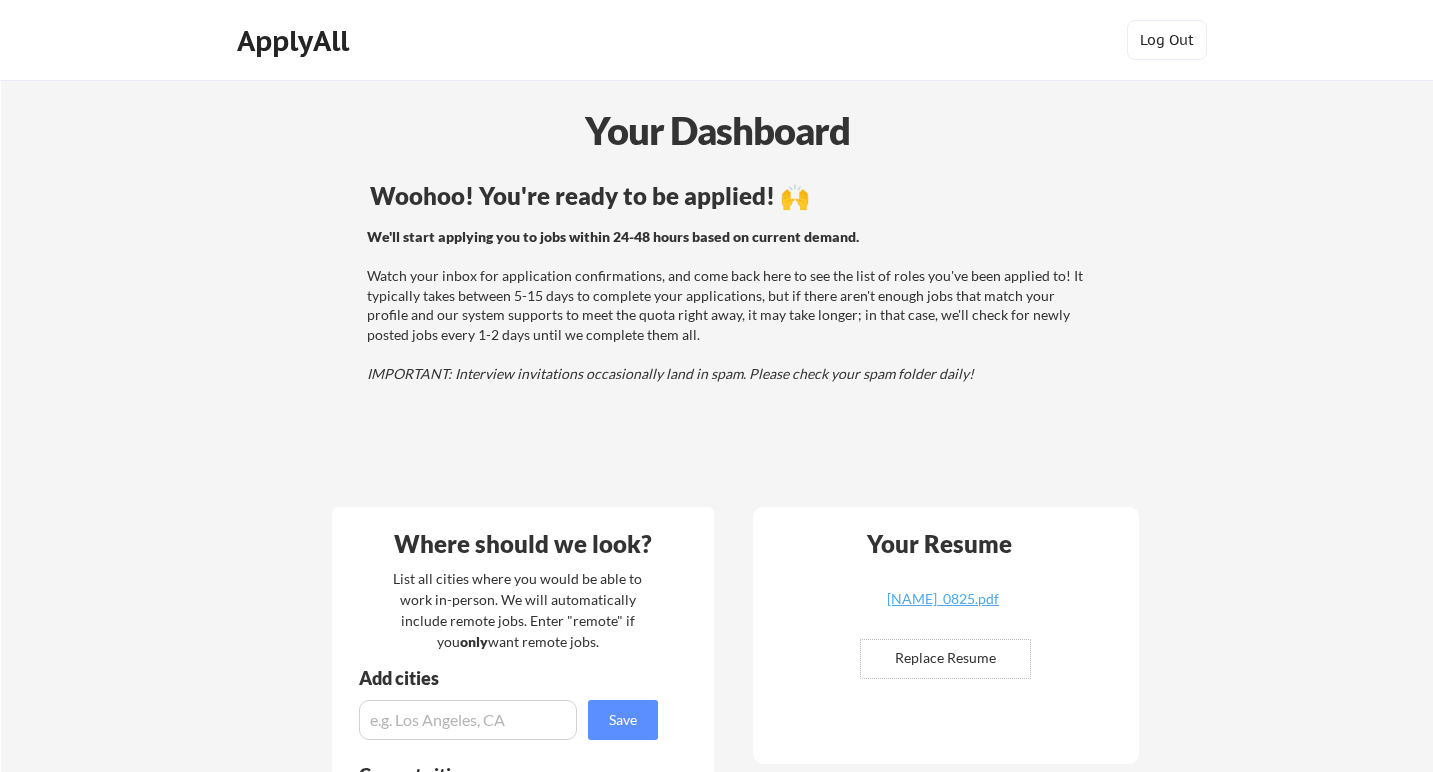 click on "ApplyAll" at bounding box center (296, 41) 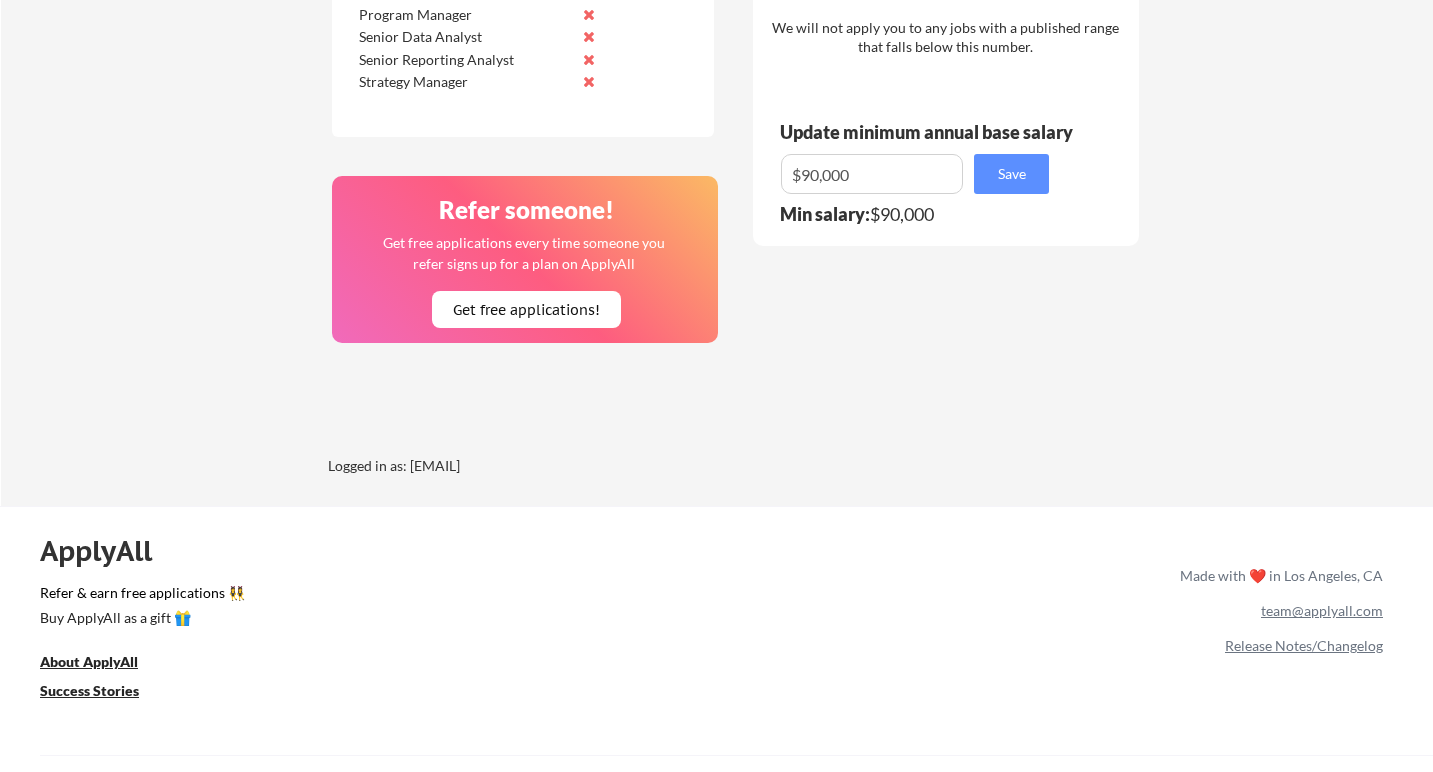 scroll, scrollTop: 1435, scrollLeft: 0, axis: vertical 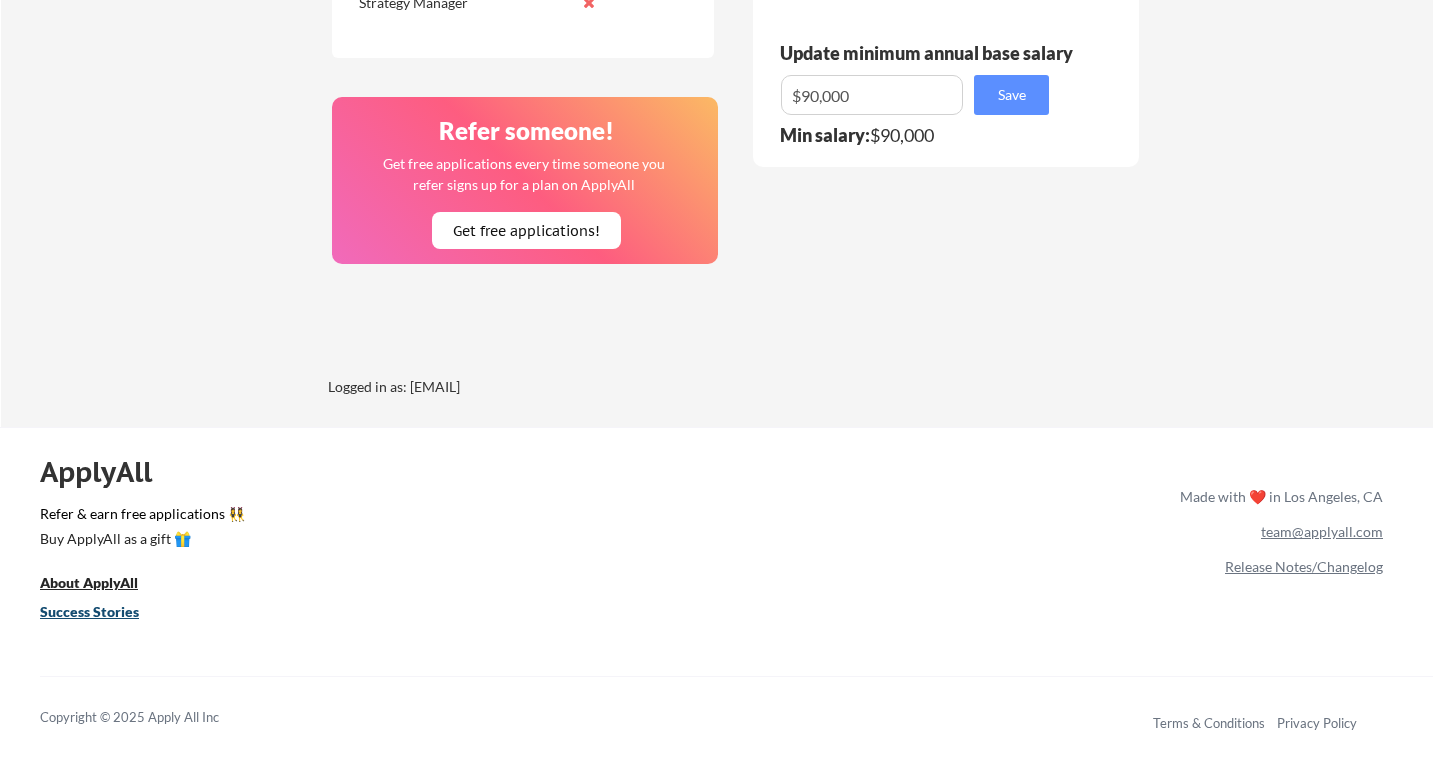 click on "Success Stories" at bounding box center (89, 611) 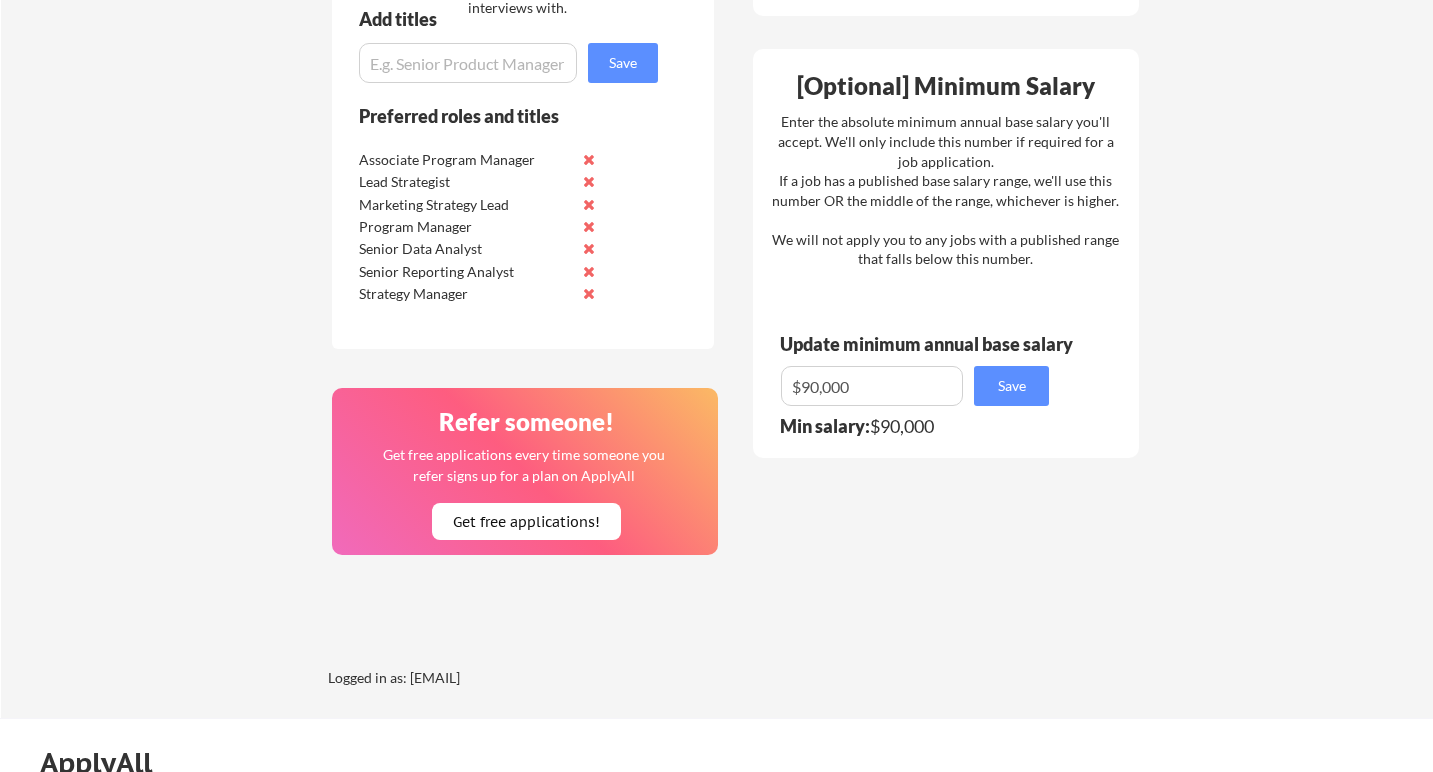 scroll, scrollTop: 1435, scrollLeft: 0, axis: vertical 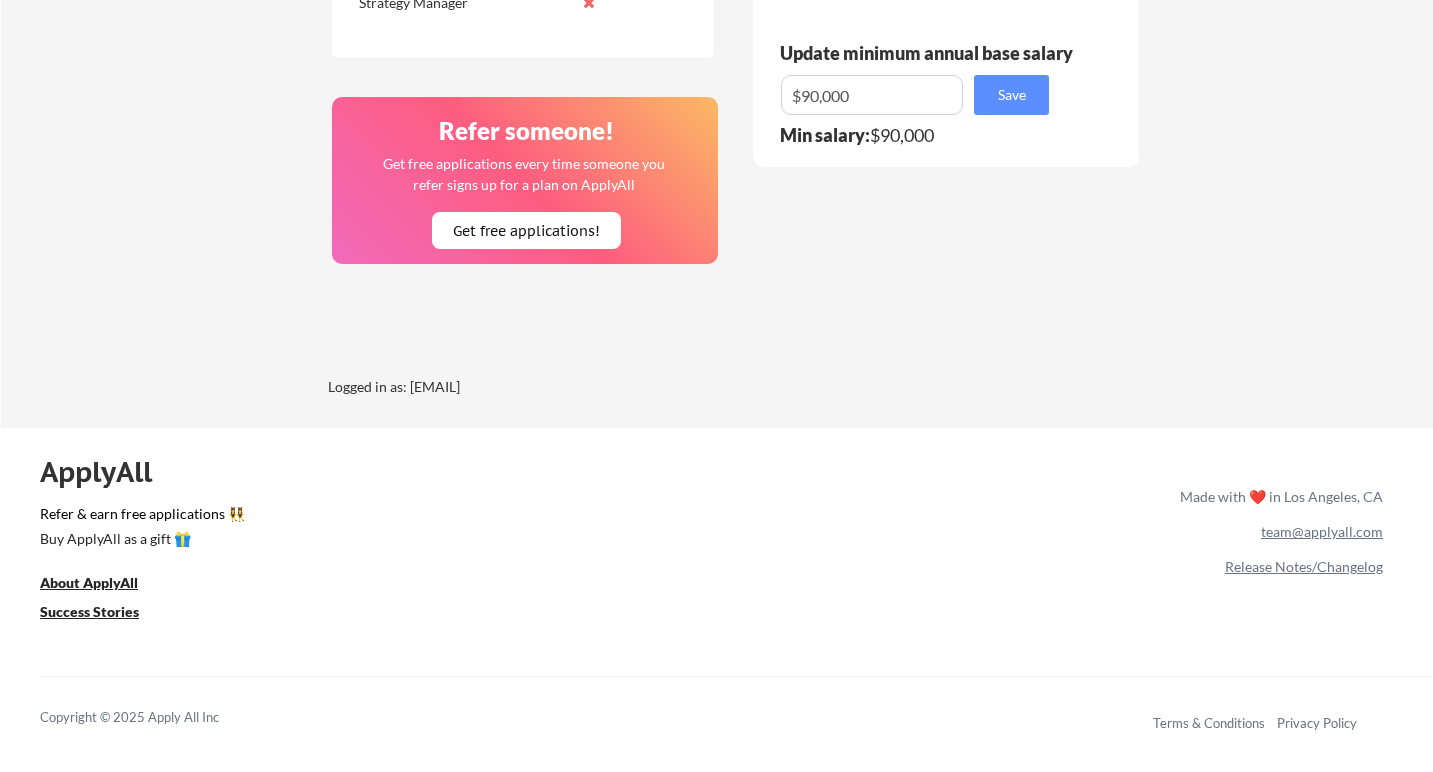 click on "Release Notes/Changelog" at bounding box center [1254, 566] 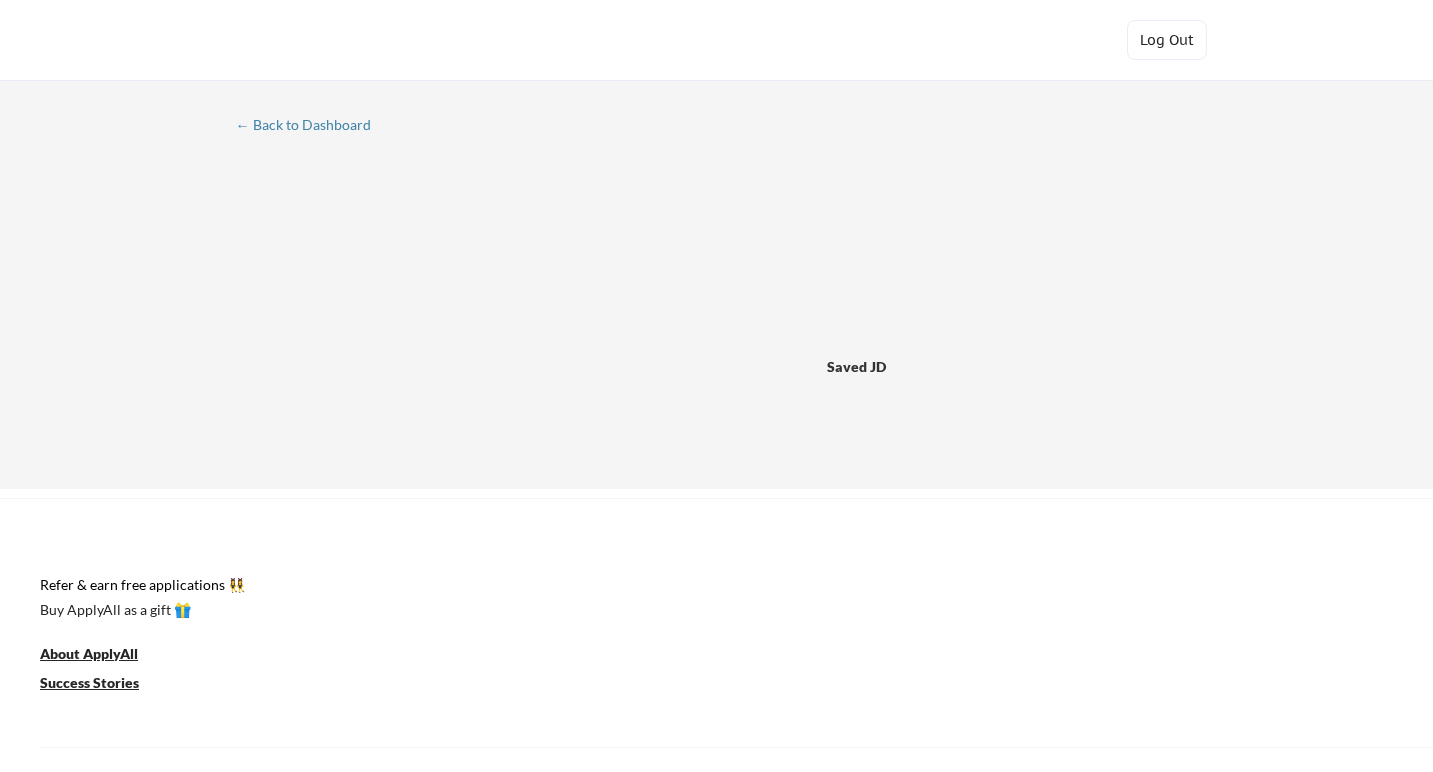 scroll, scrollTop: 0, scrollLeft: 0, axis: both 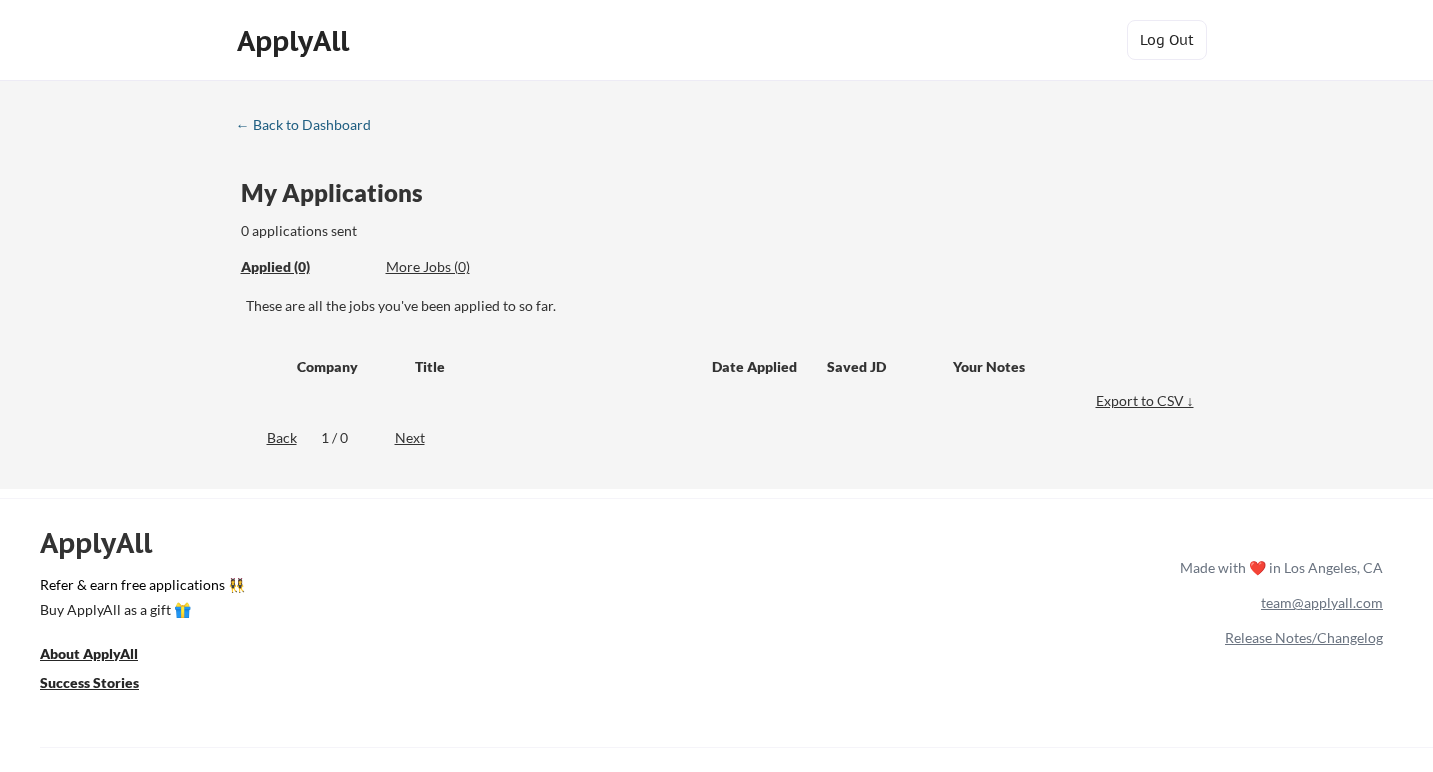 click on "← Back to Dashboard" at bounding box center (311, 125) 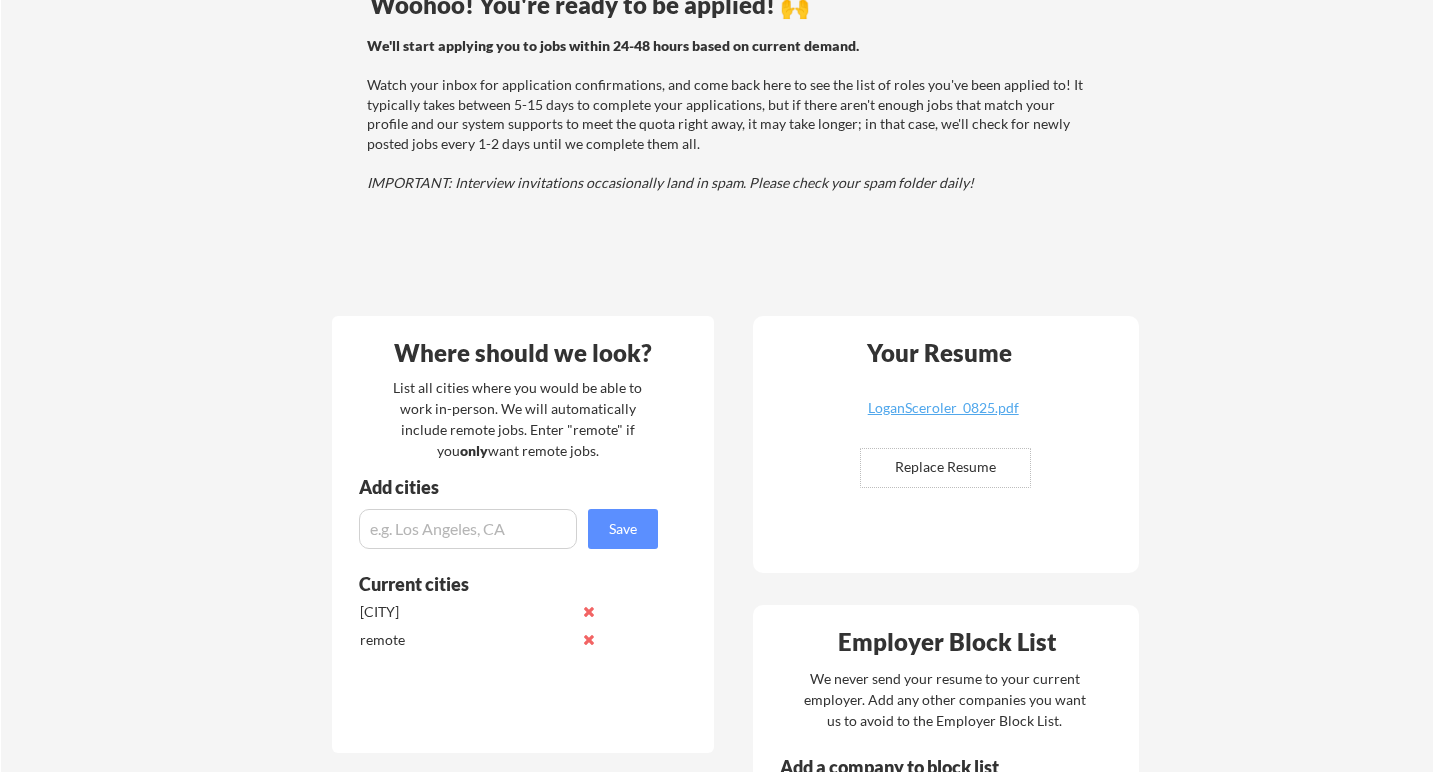 scroll, scrollTop: 0, scrollLeft: 0, axis: both 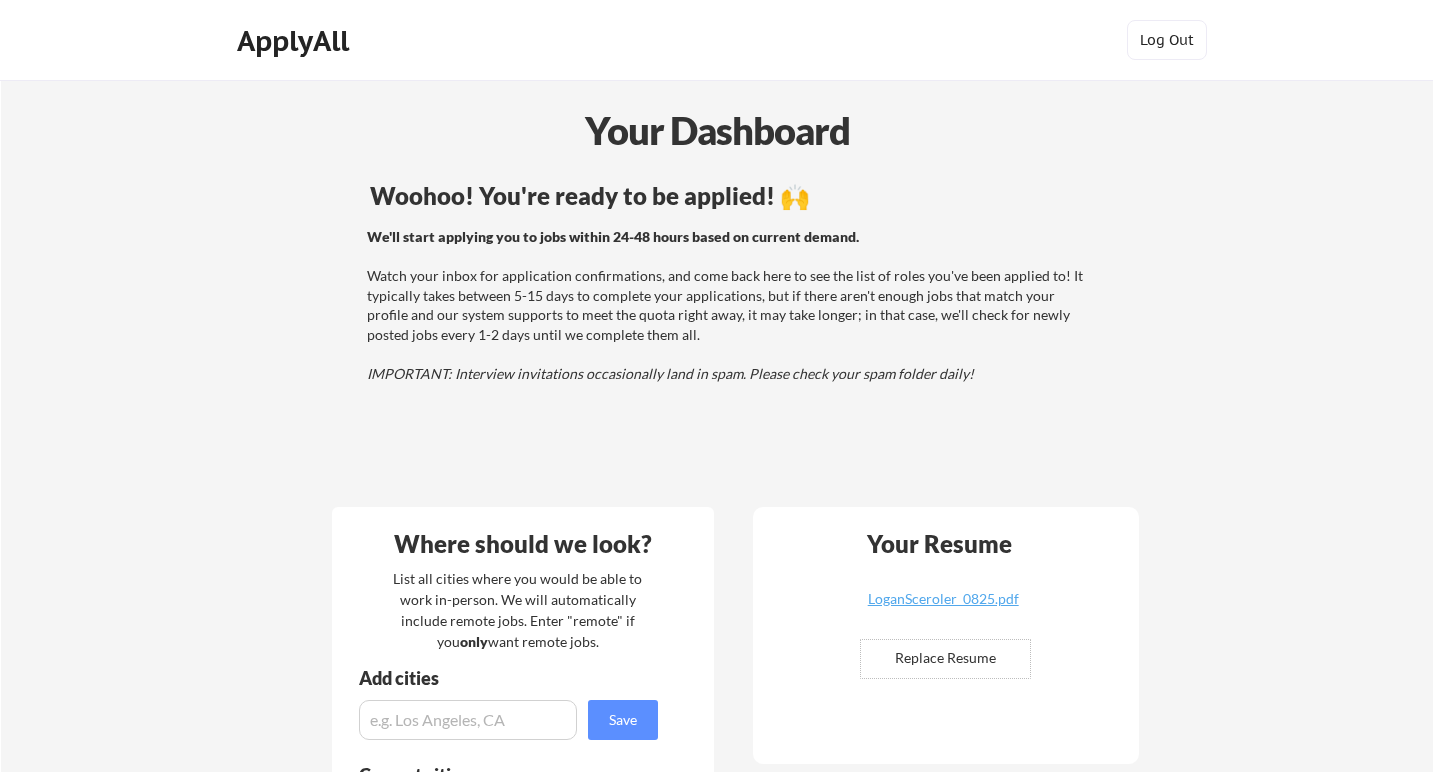 click on "ApplyAll" at bounding box center [296, 41] 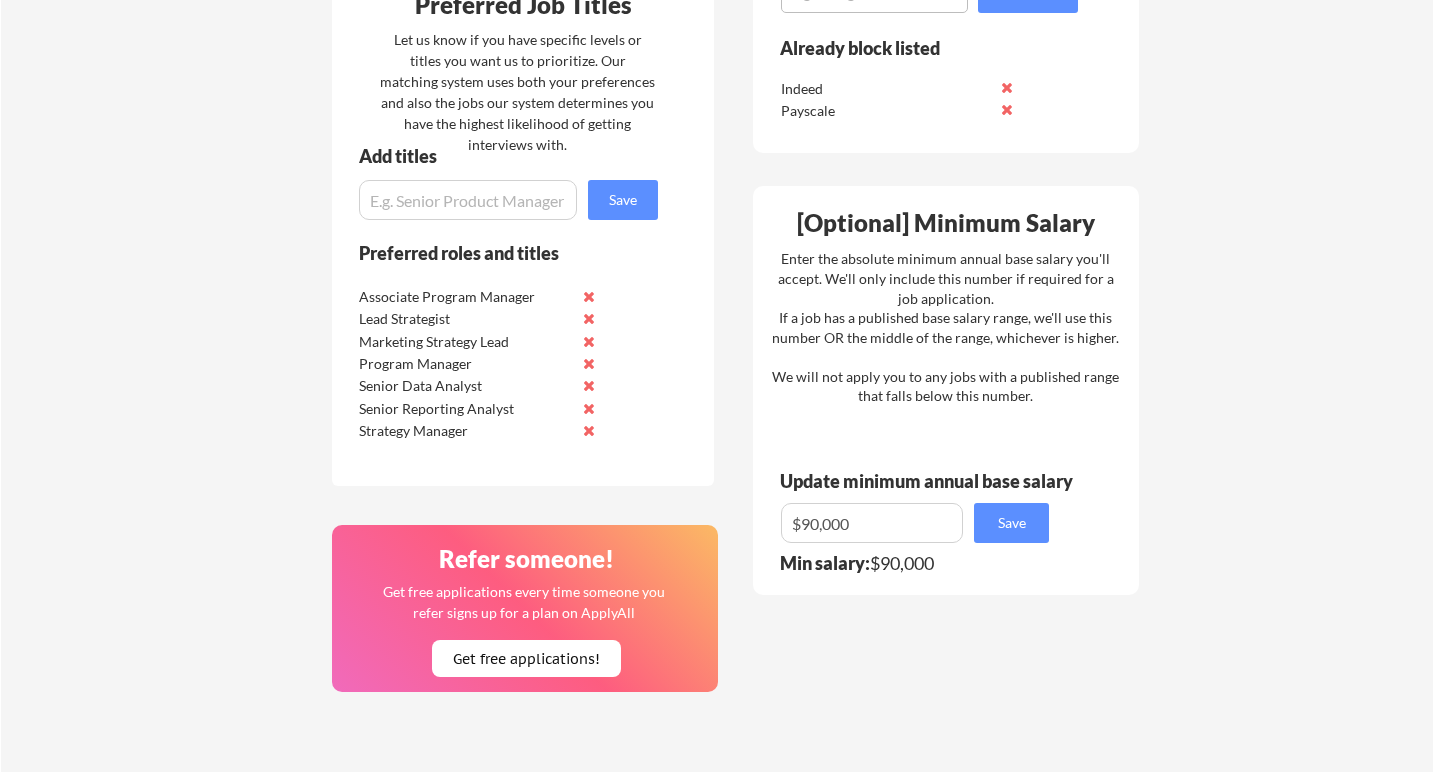 scroll, scrollTop: 1023, scrollLeft: 0, axis: vertical 